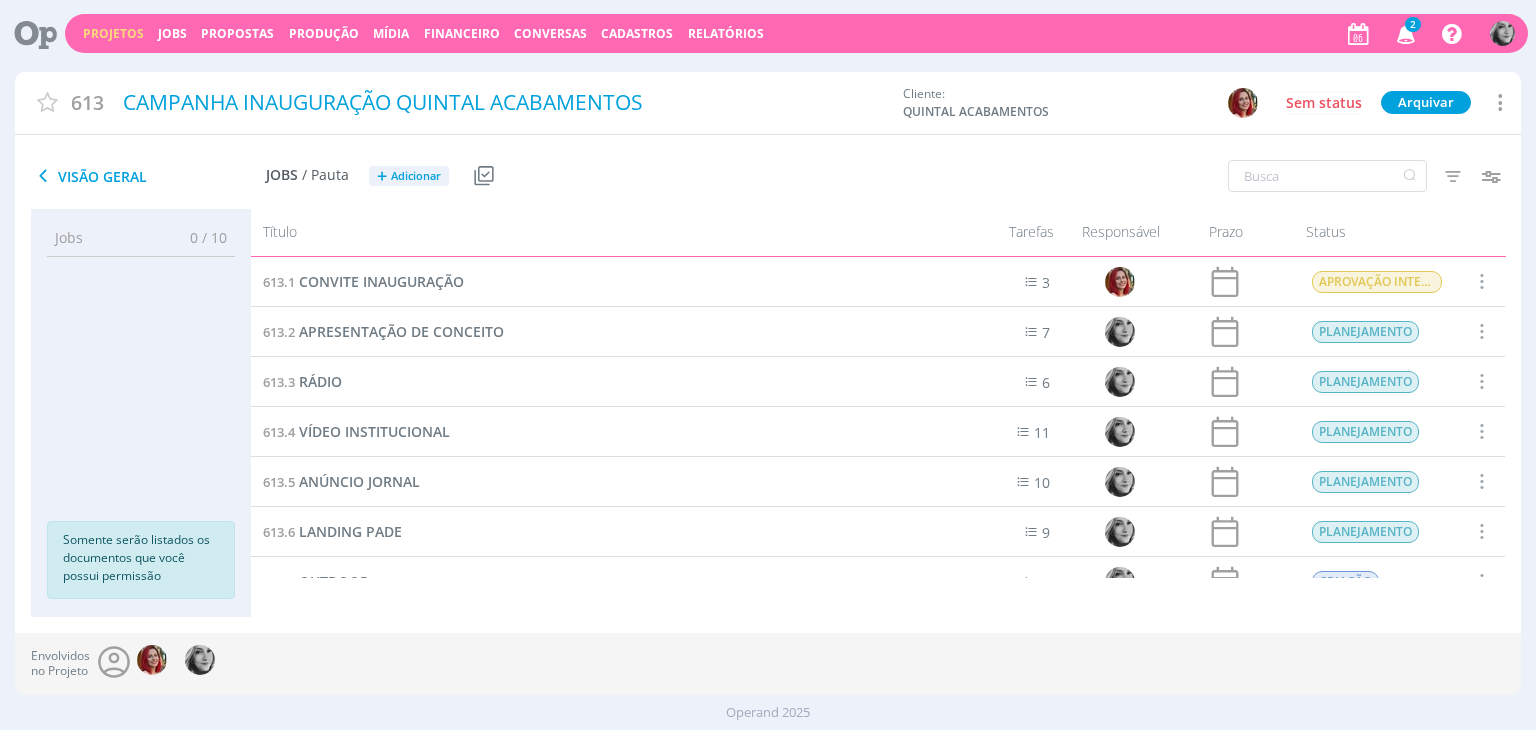 scroll, scrollTop: 0, scrollLeft: 0, axis: both 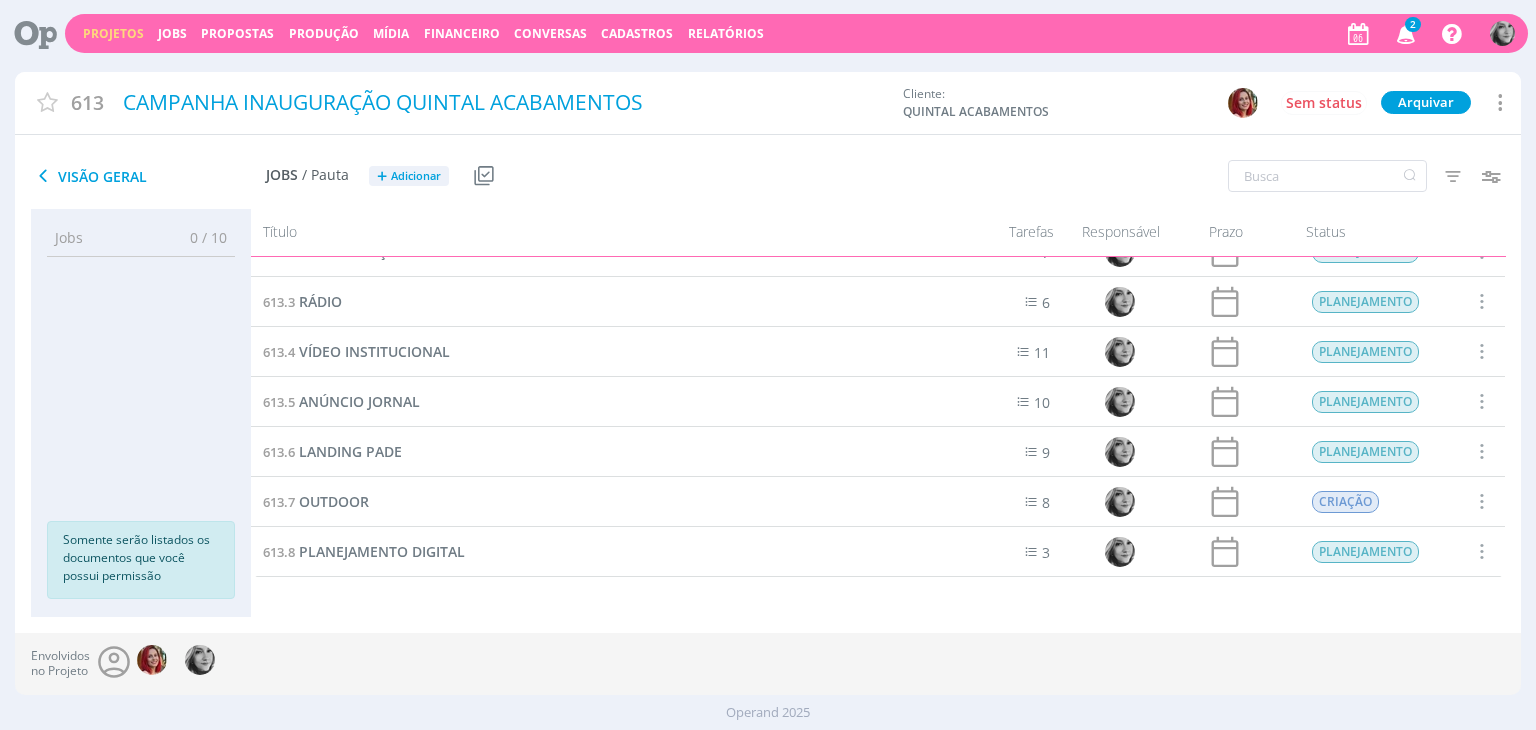 click on "Projetos" at bounding box center [113, 33] 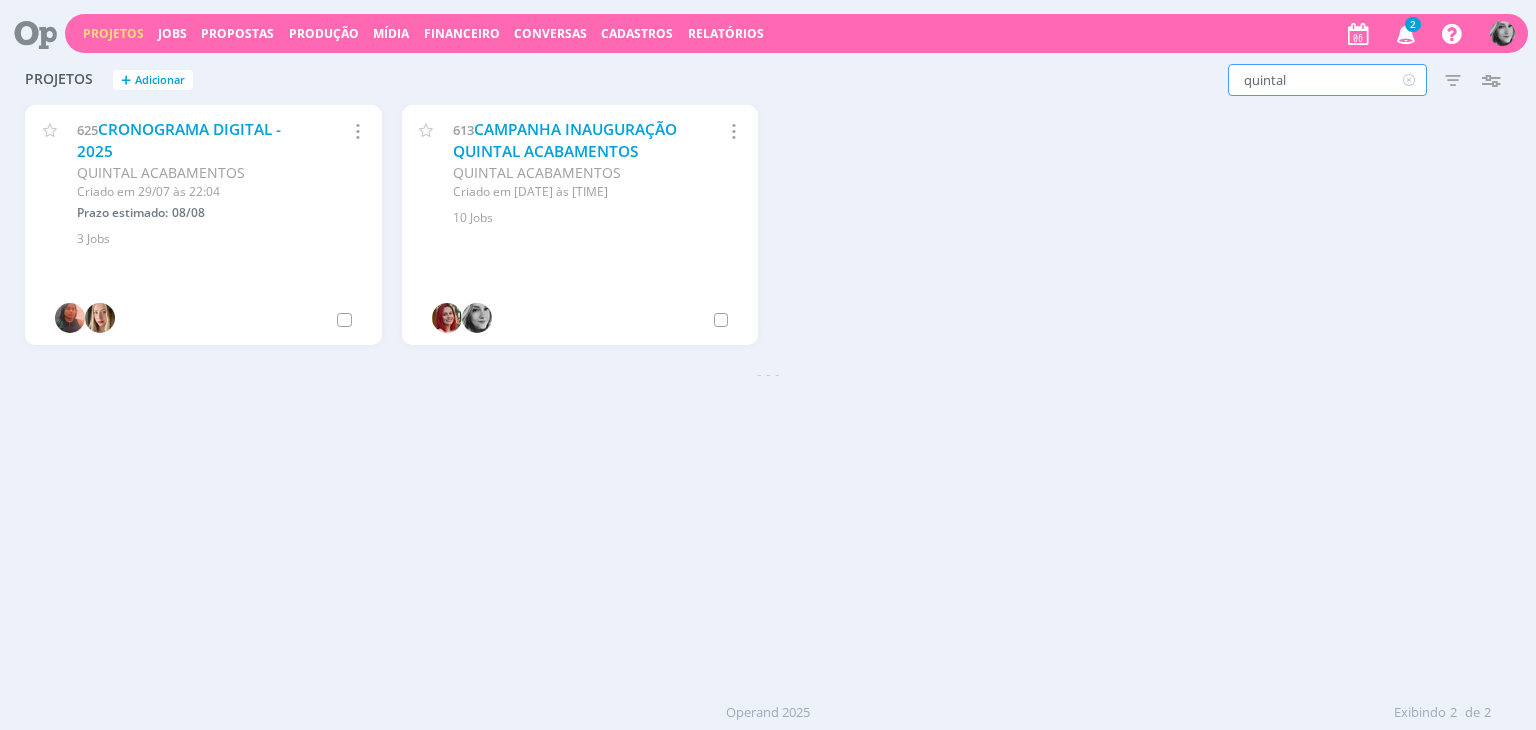 drag, startPoint x: 1312, startPoint y: 74, endPoint x: 1172, endPoint y: 73, distance: 140.00357 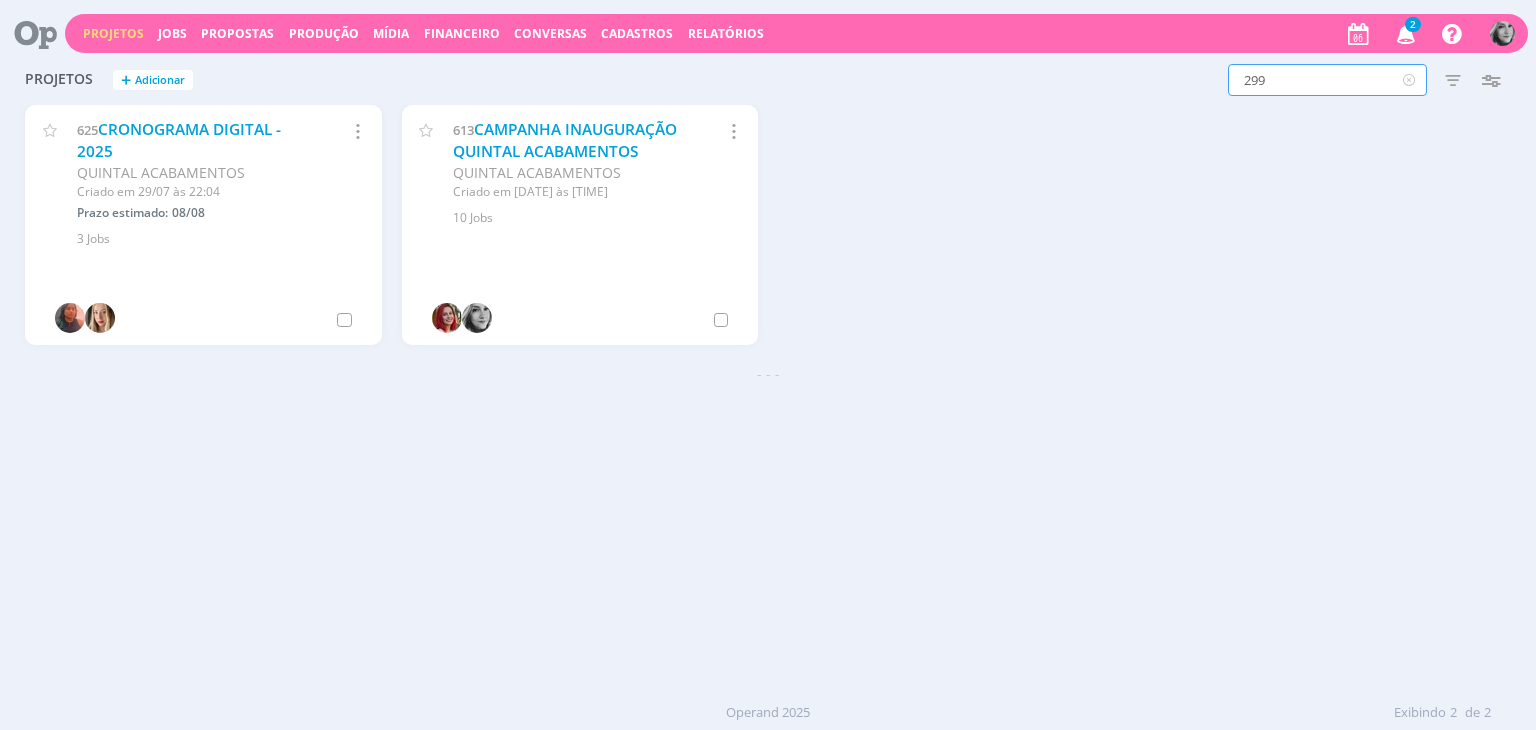 type on "299" 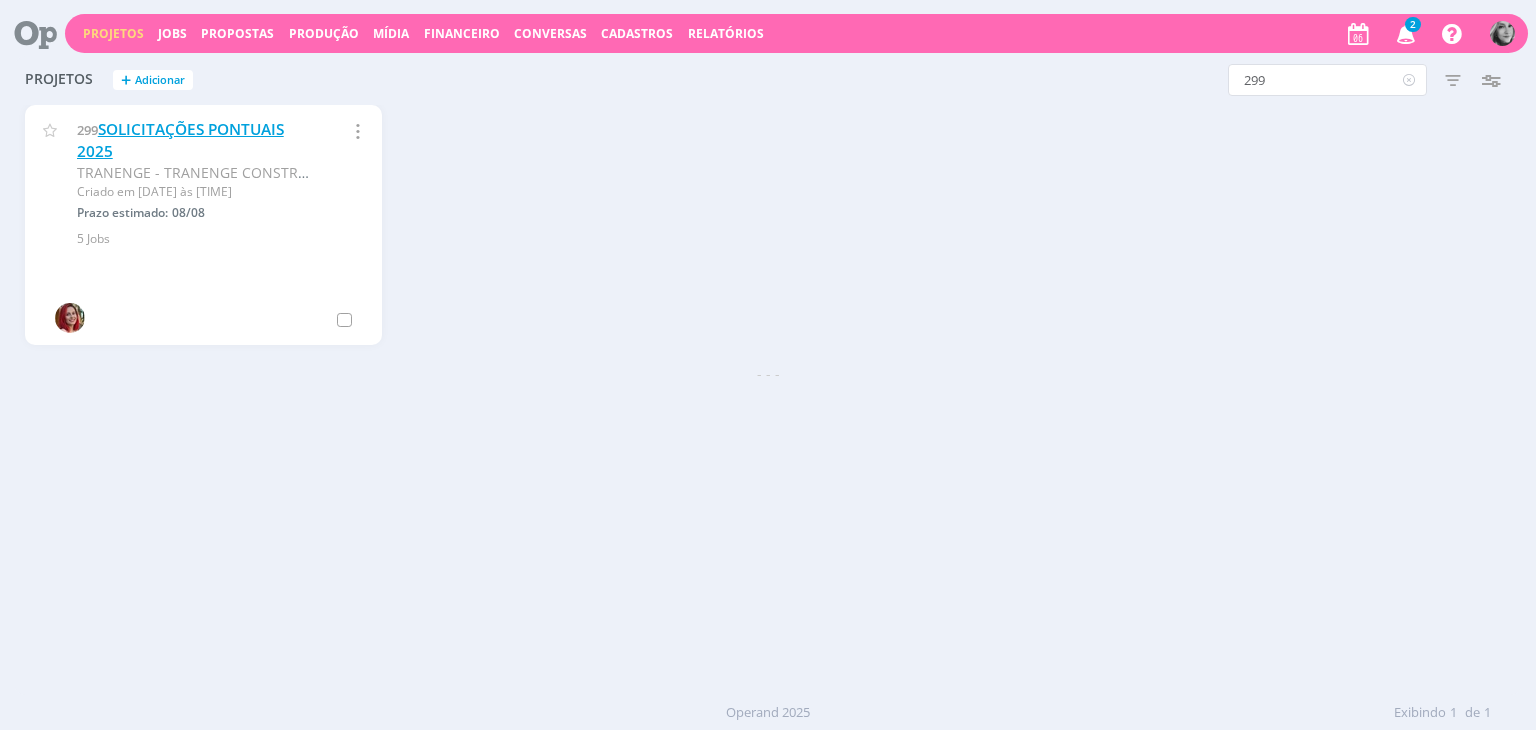 click on "SOLICITAÇÕES PONTUAIS 2025" at bounding box center (180, 140) 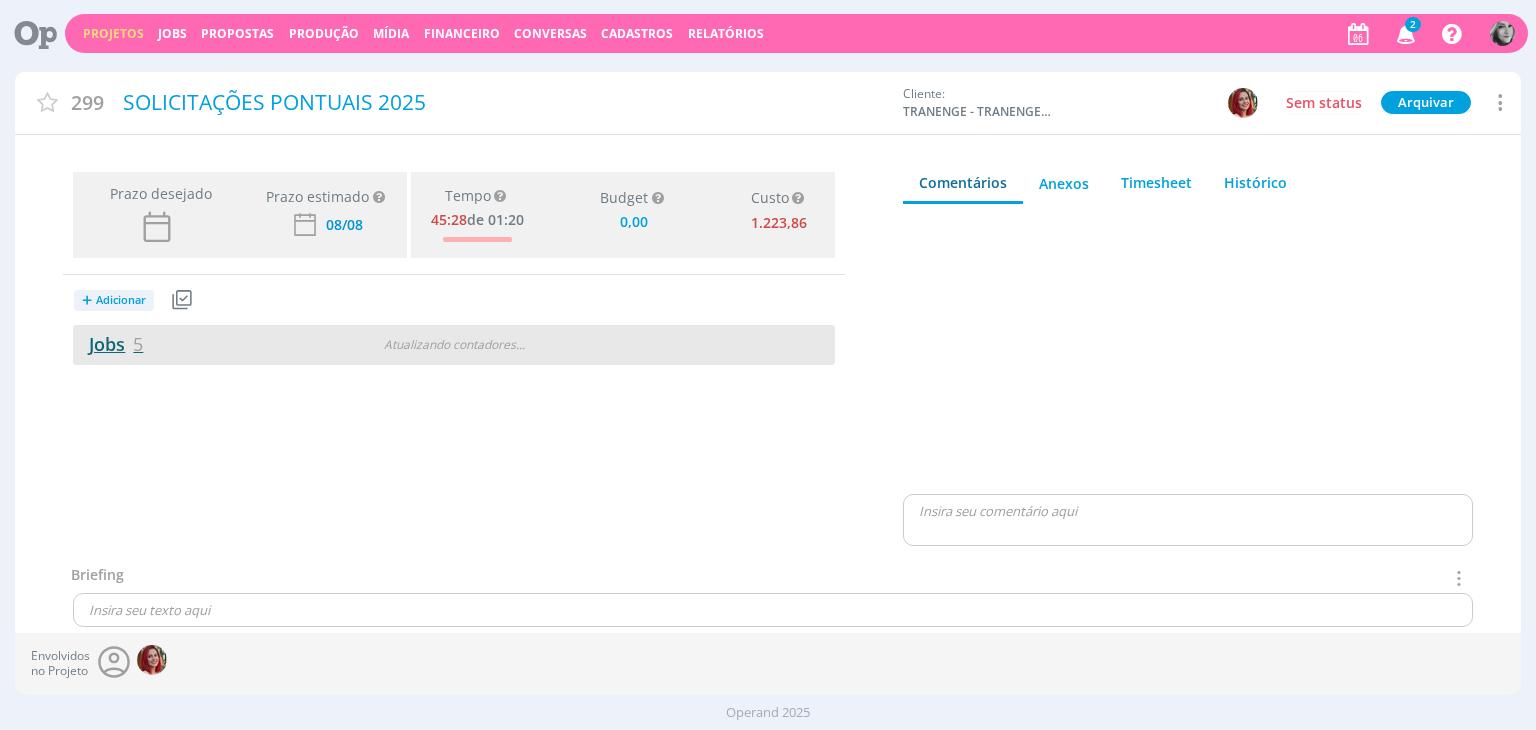 type on "0,00" 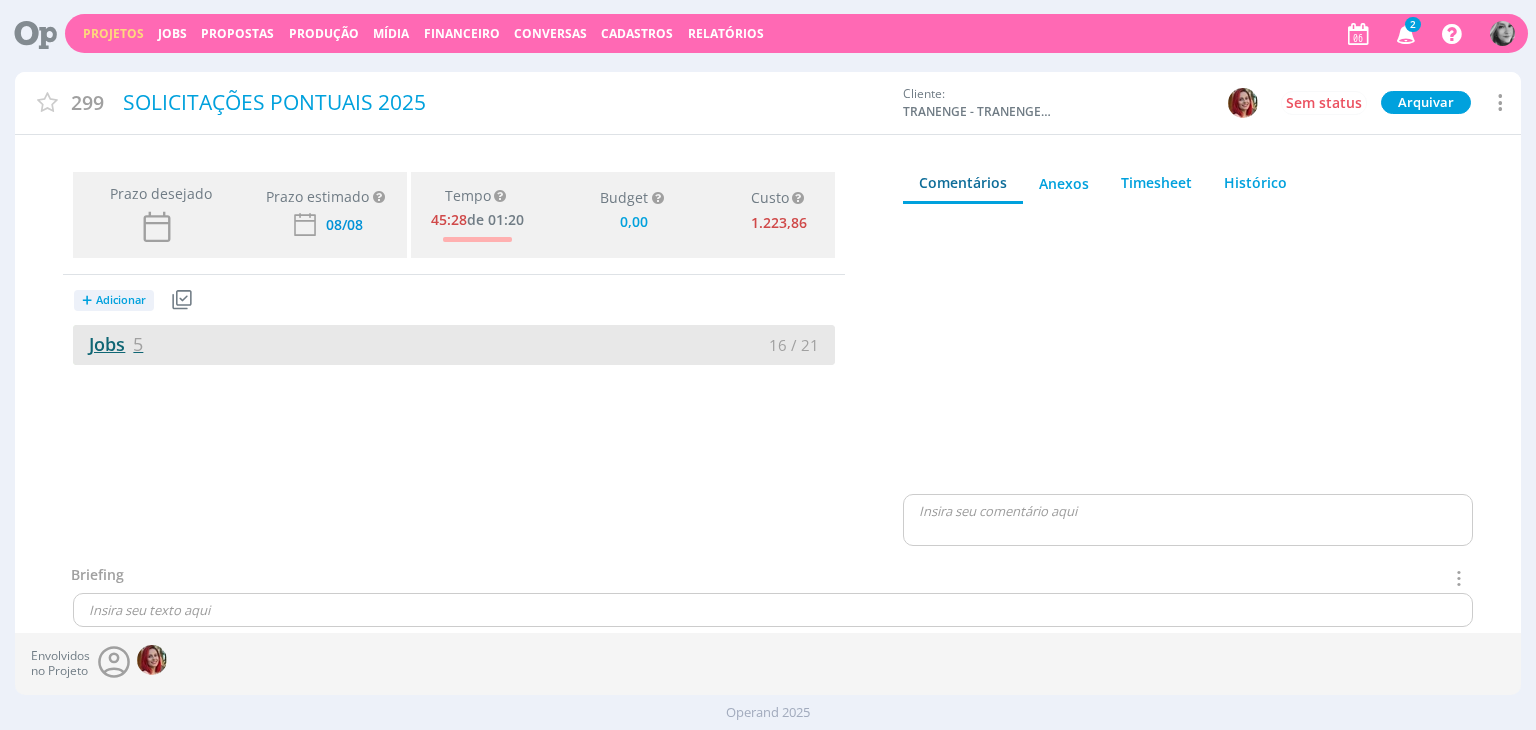 click on "Jobs 5" at bounding box center (108, 344) 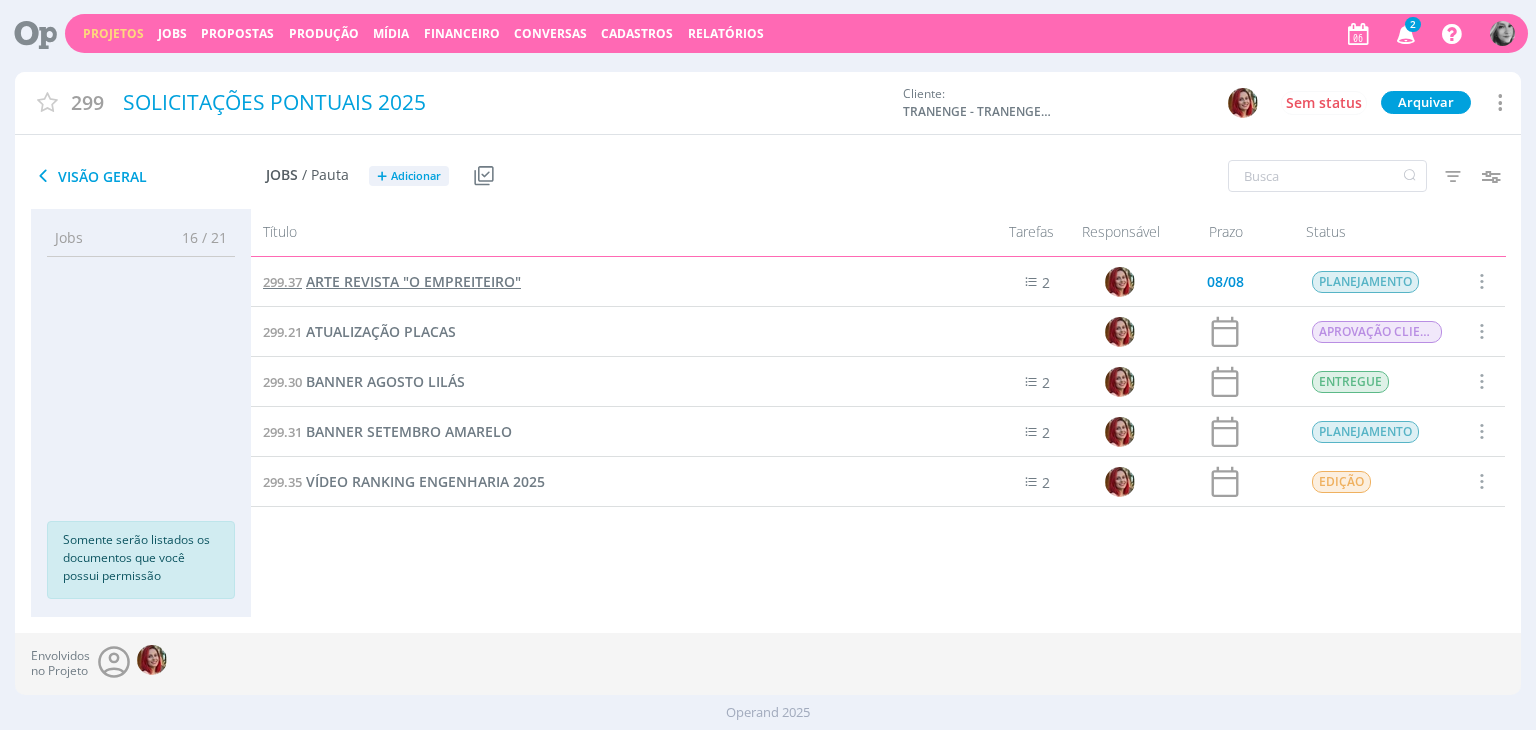click on "ARTE REVISTA "O EMPREITEIRO"" at bounding box center (413, 281) 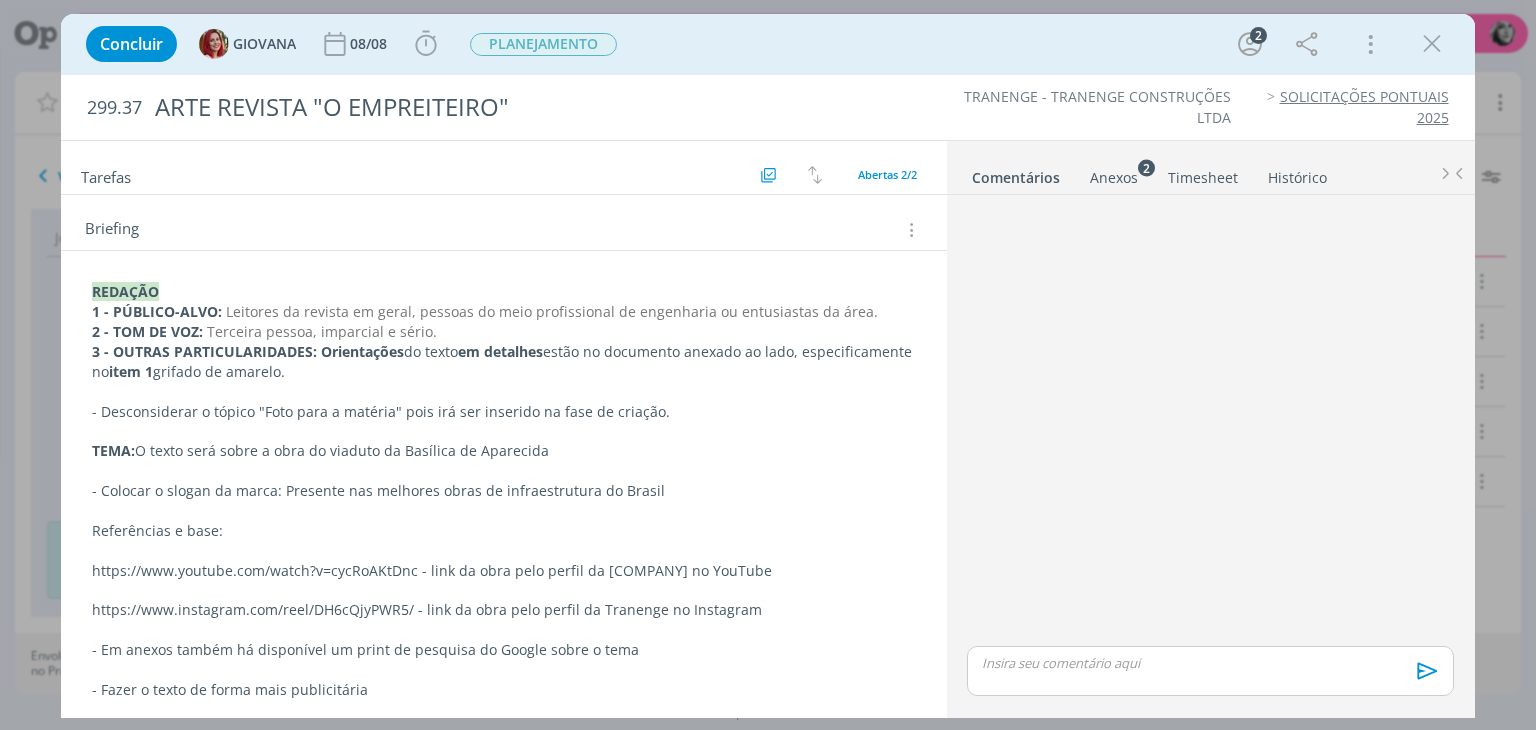 scroll, scrollTop: 200, scrollLeft: 0, axis: vertical 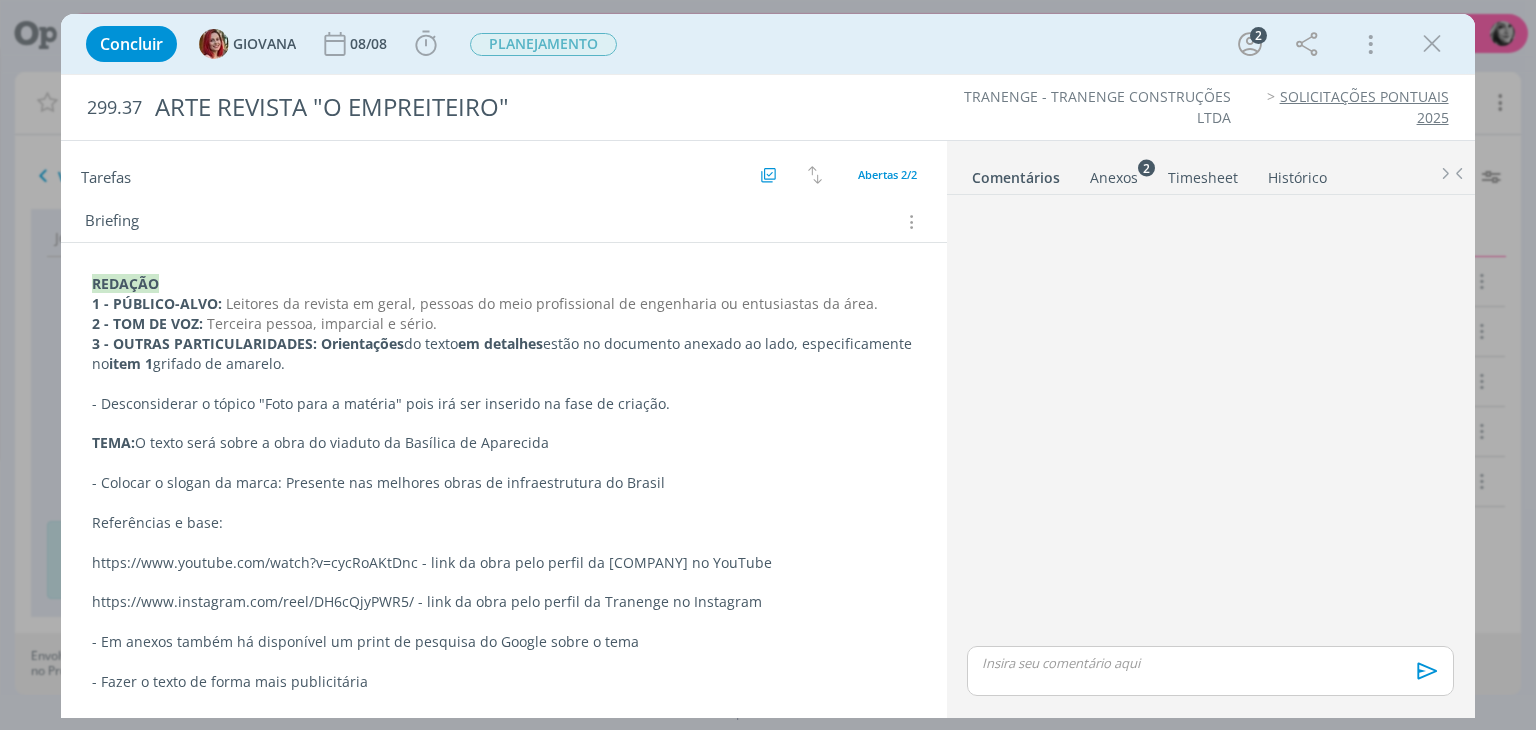 click on "REDAÇÃO" at bounding box center [503, 284] 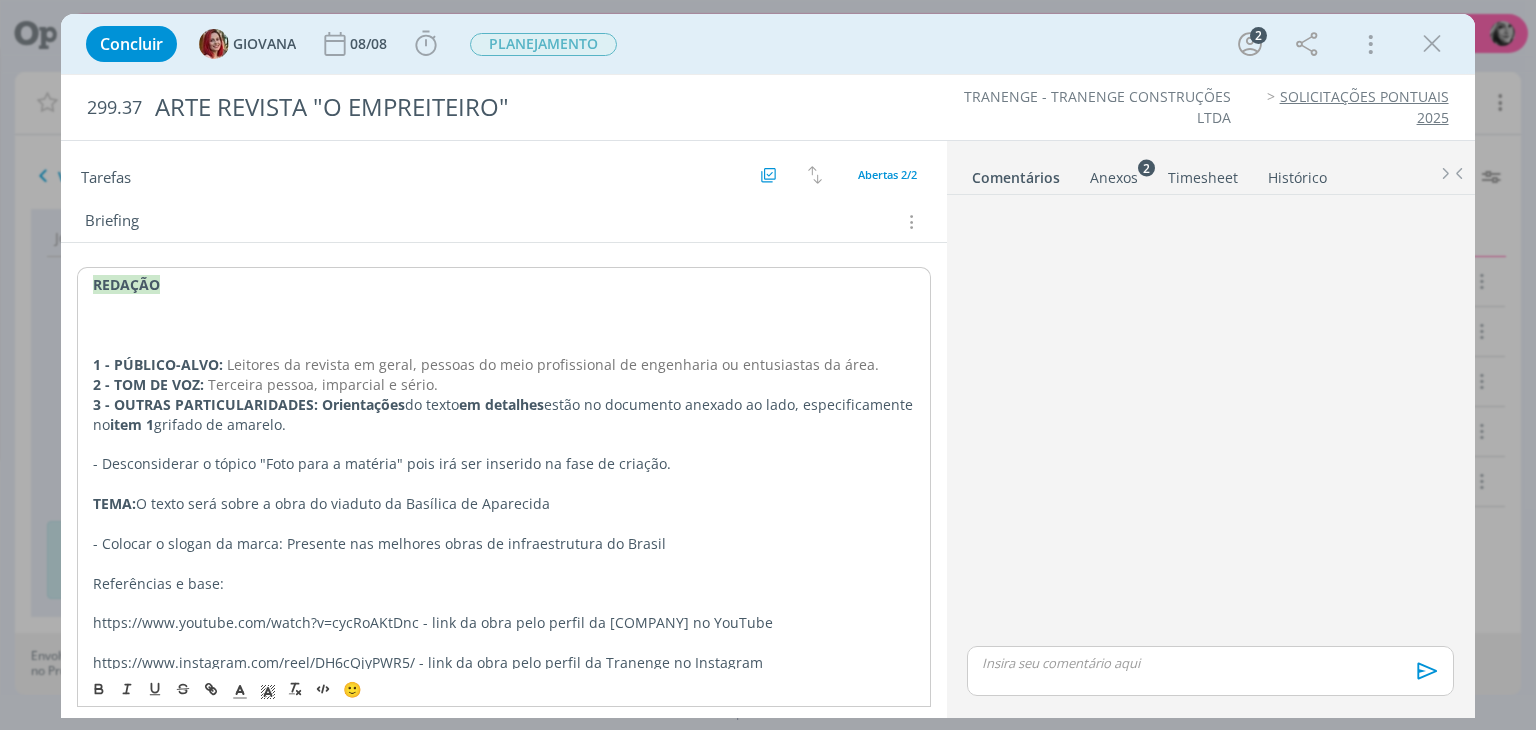 type 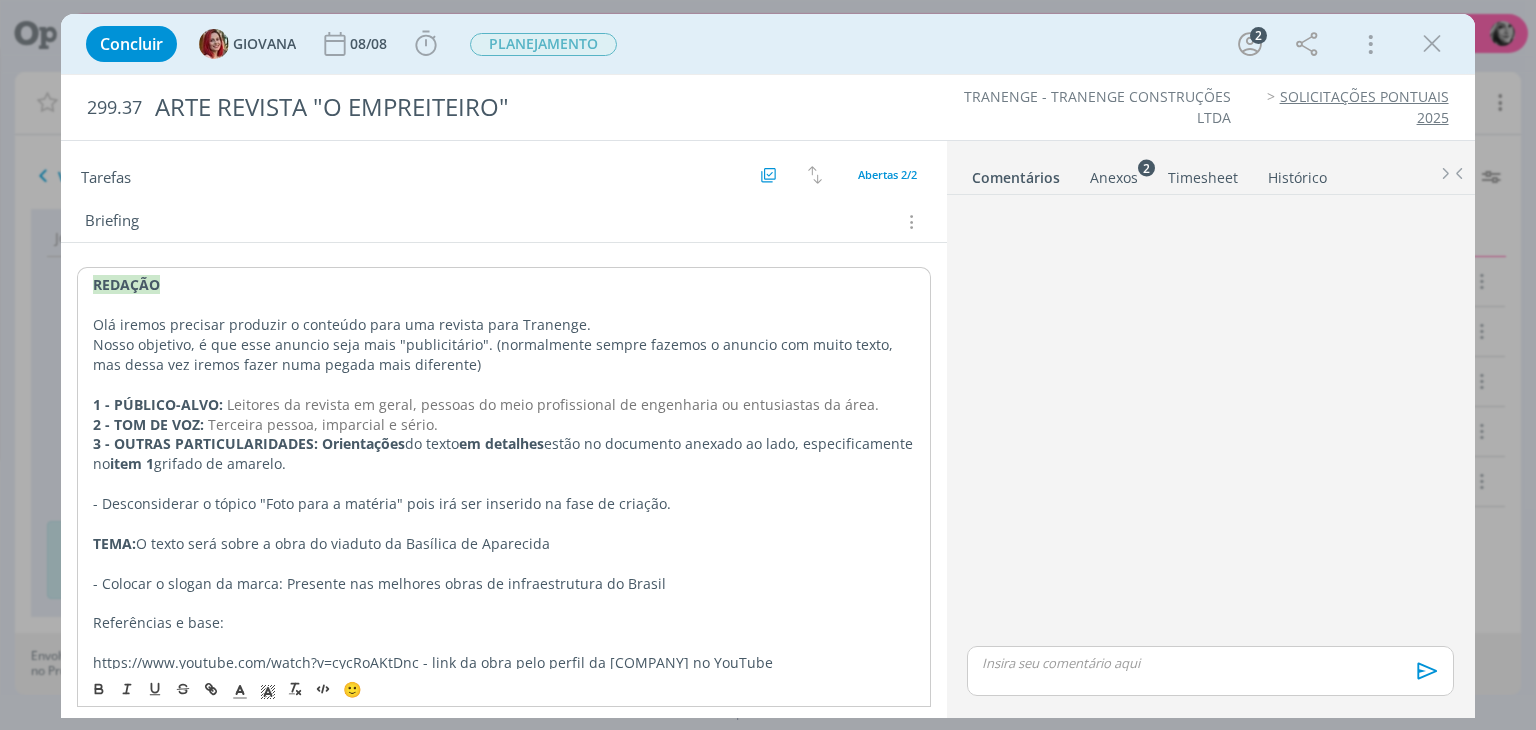 click on "Anexos
2" at bounding box center (1114, 178) 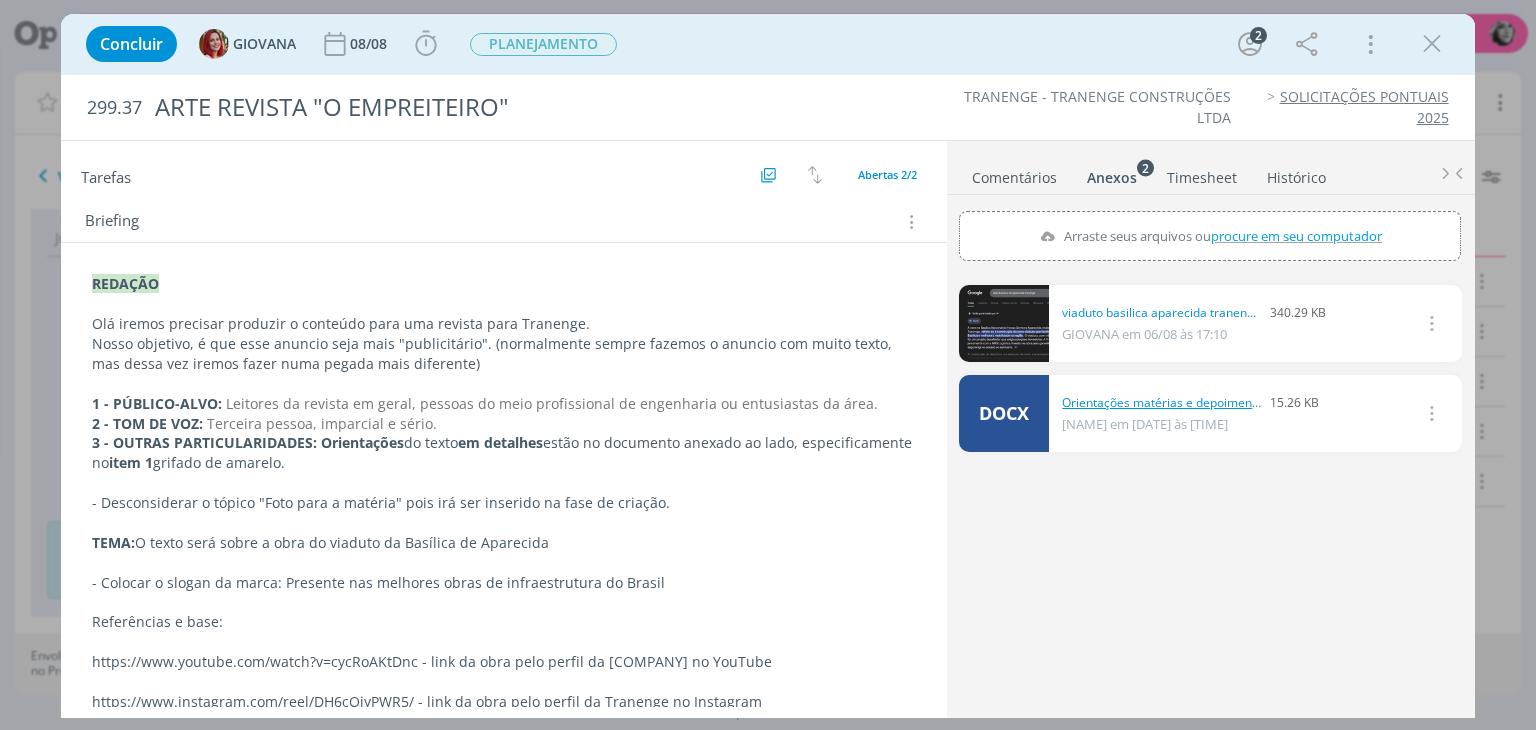 click on "Orientações matérias e depoimentos OE 2025.ATUALIZADOdocx(1).docx" at bounding box center (1162, 403) 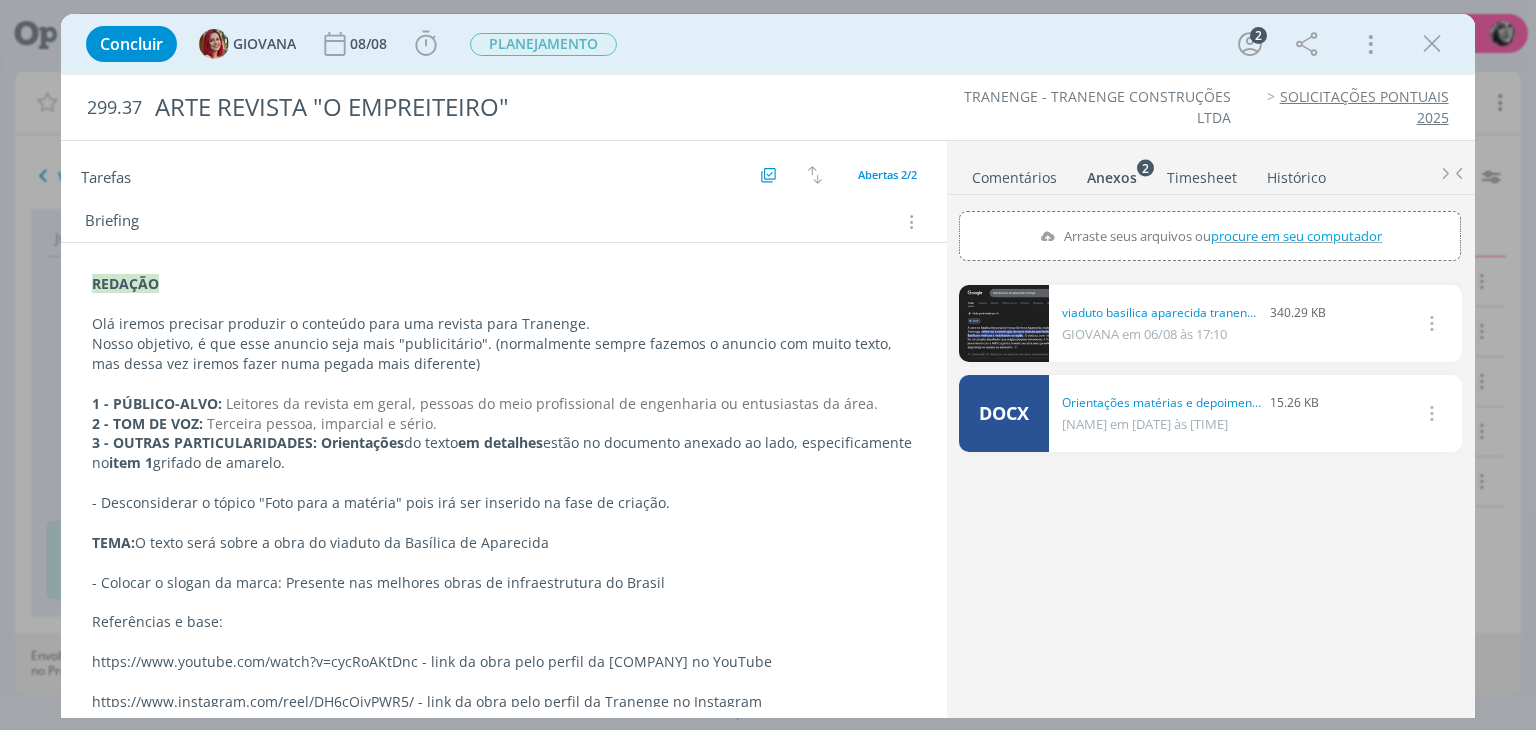 click on "Olá iremos precisar produzir o conteúdo para uma revista para Tranenge." at bounding box center (503, 324) 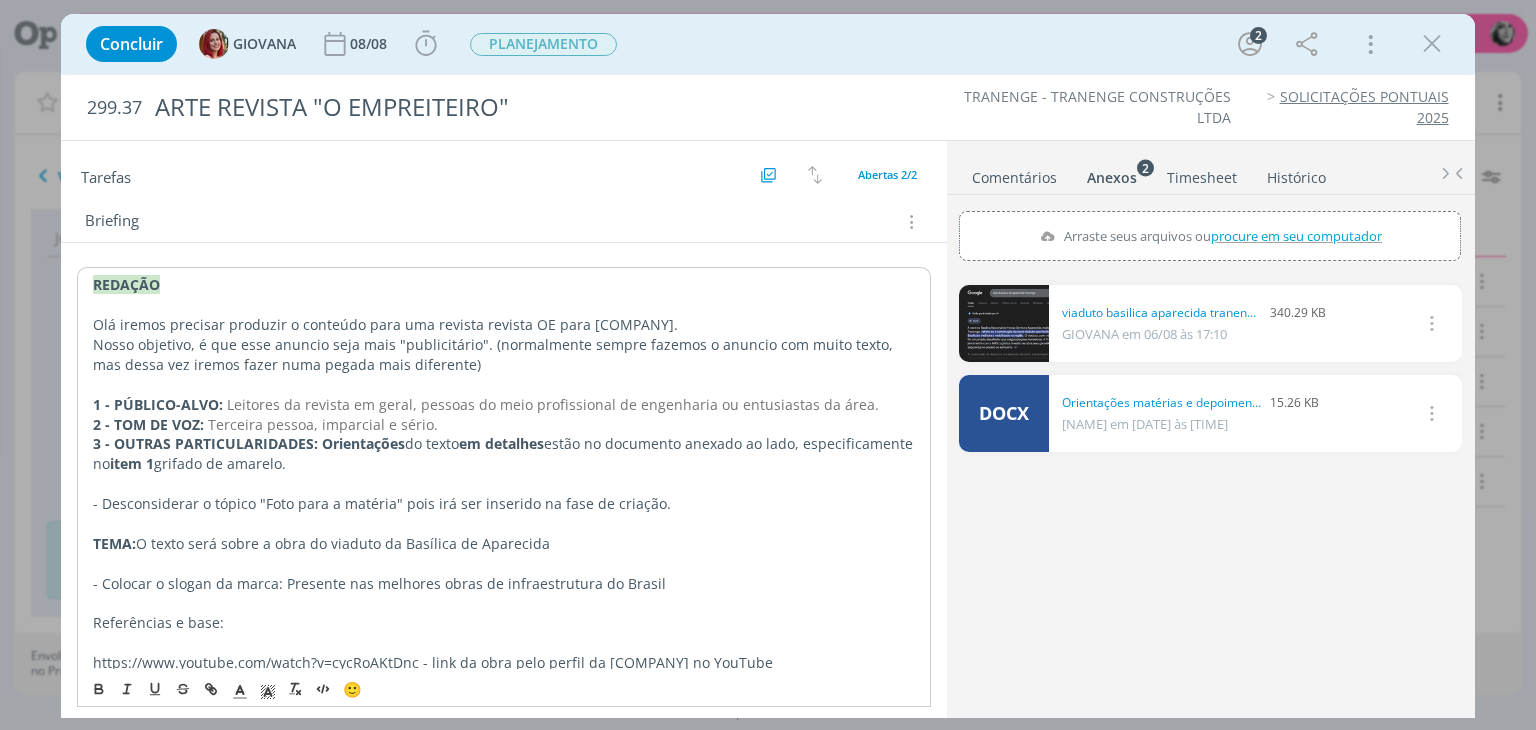 click on "Olá iremos precisar produzir o conteúdo para uma revista revista OE para Tranenge." at bounding box center (503, 325) 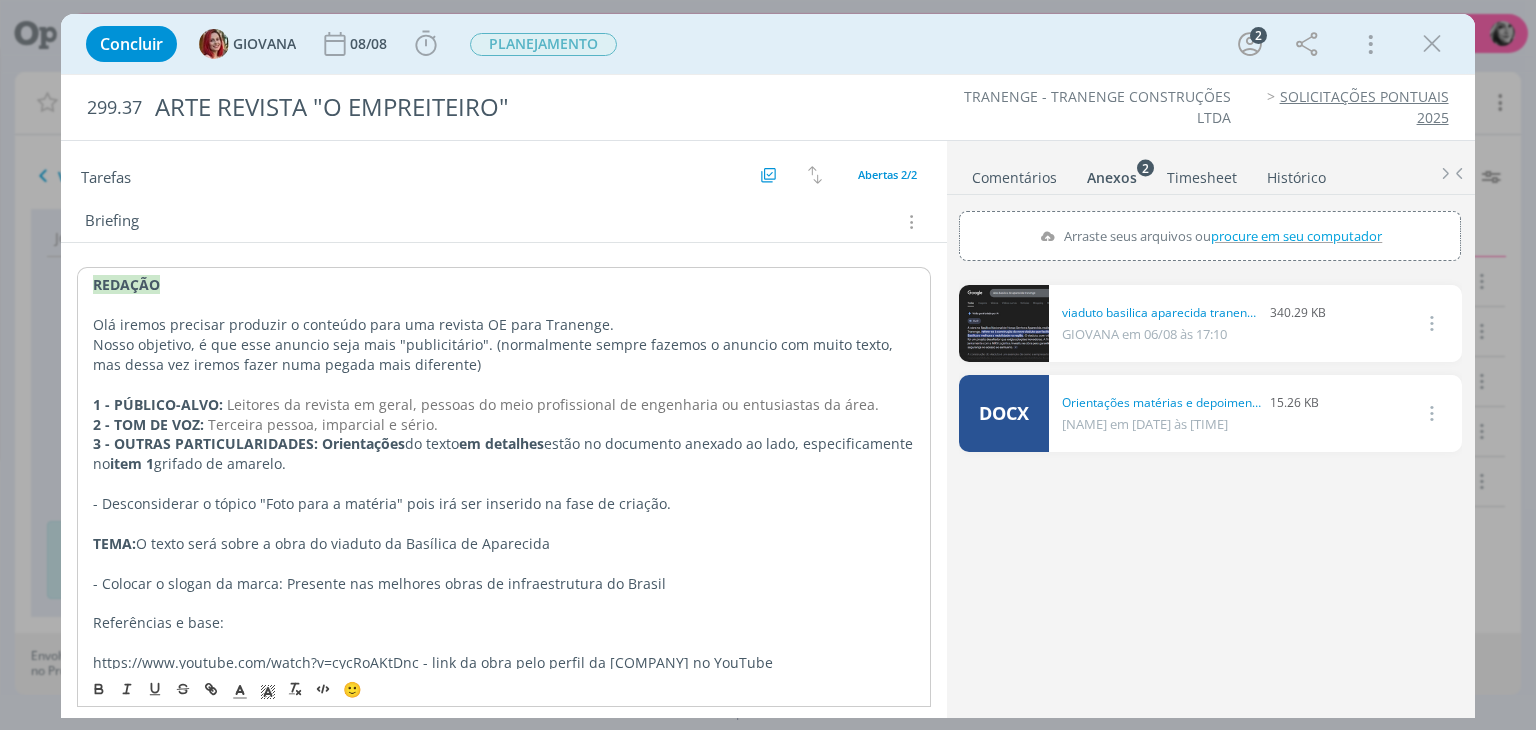 click on "Orientações" at bounding box center (363, 443) 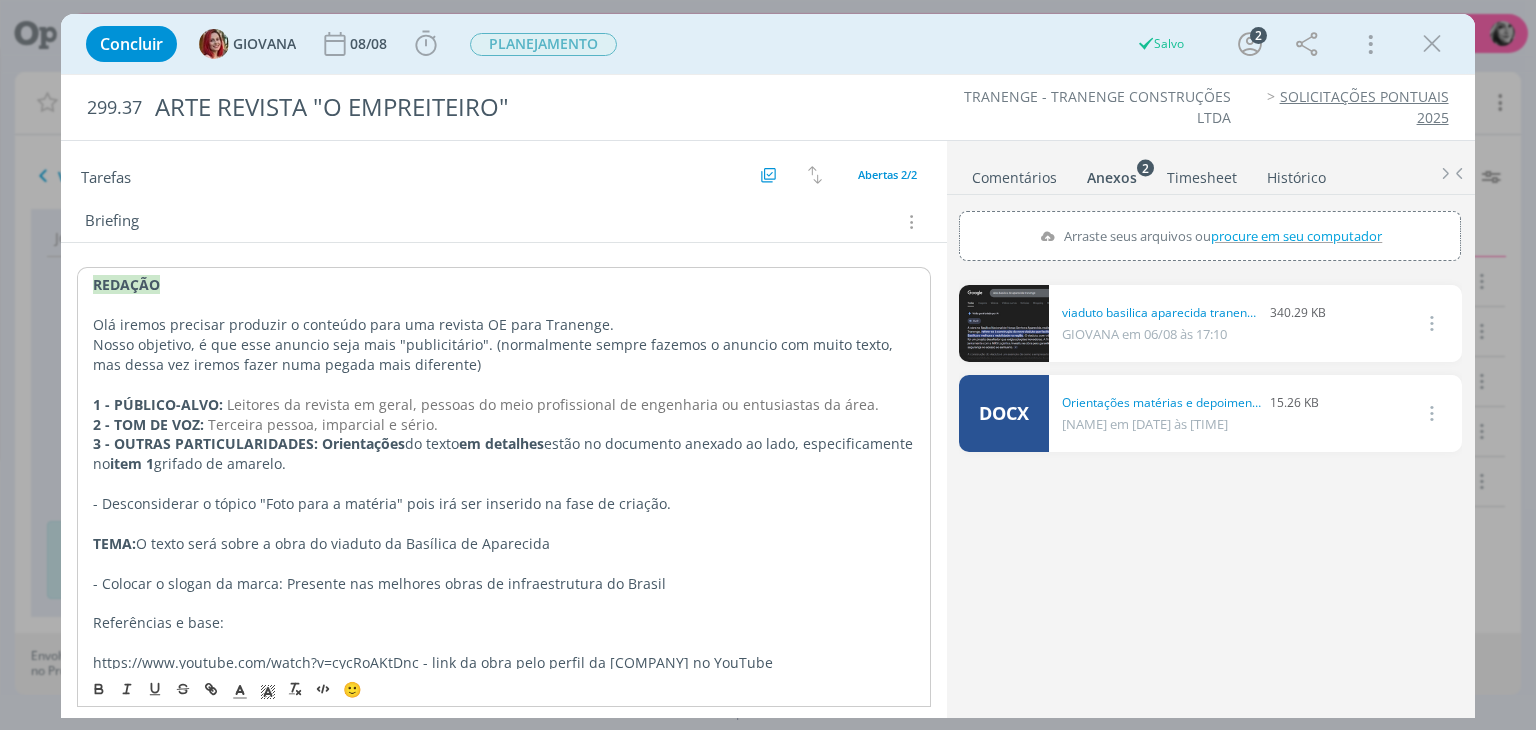 click on "3 - OUTRAS PARTICULARIDADES:   Orientações  do texto  em detalhes  estão no documento anexado ao lado, especificamente no  item 1  grifado de amarelo." at bounding box center [503, 454] 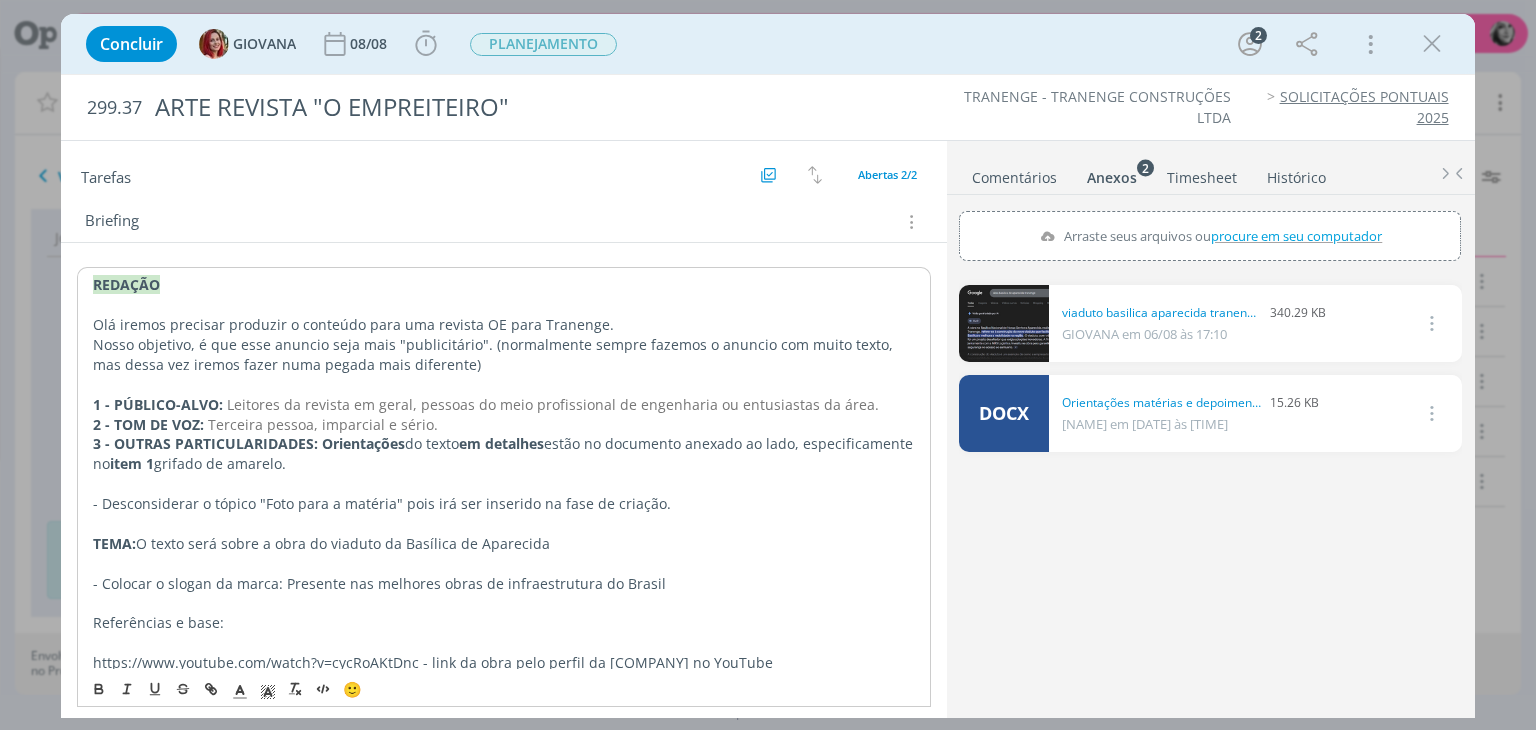 click on "Orientações" at bounding box center (363, 443) 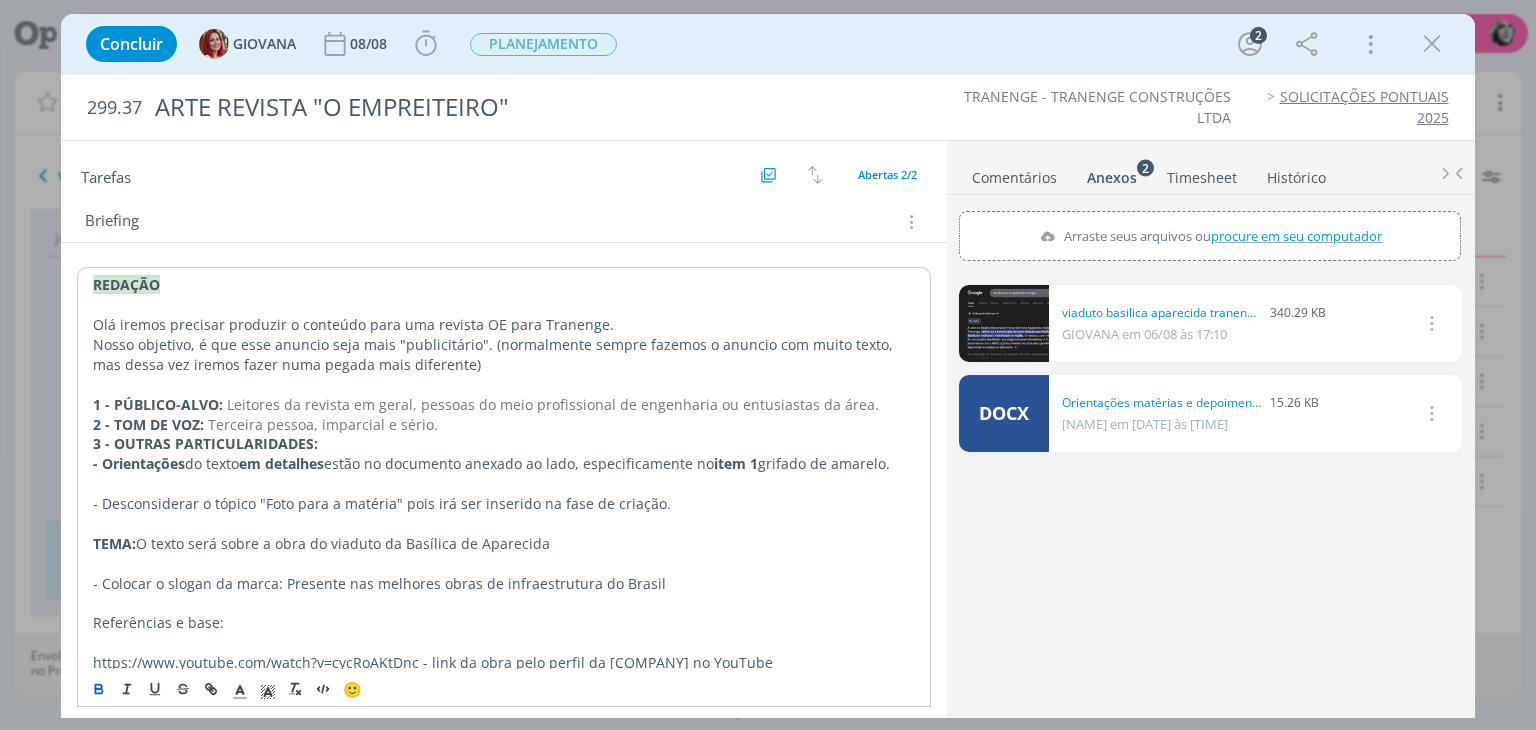 click at bounding box center (503, 484) 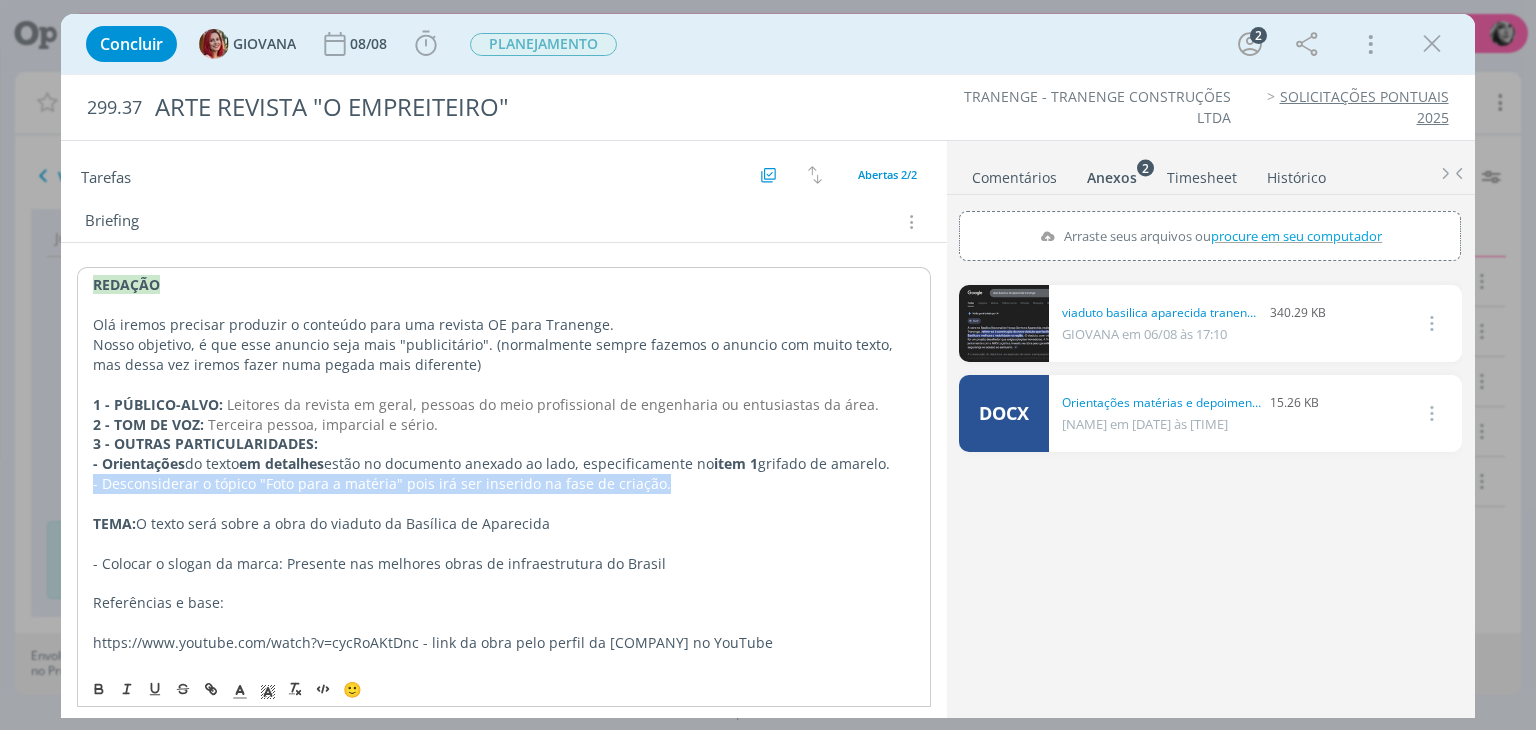drag, startPoint x: 661, startPoint y: 479, endPoint x: 74, endPoint y: 485, distance: 587.03064 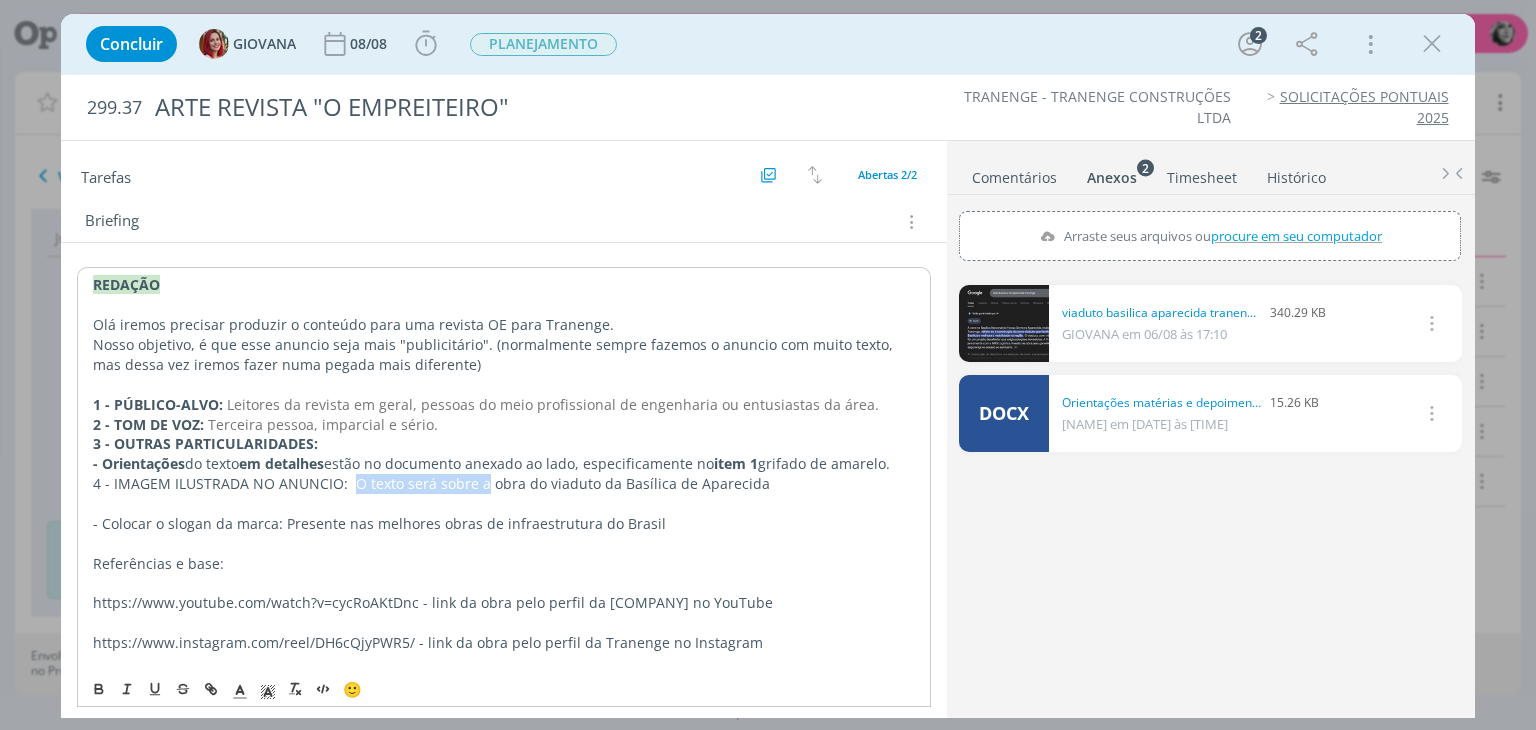 drag, startPoint x: 480, startPoint y: 482, endPoint x: 353, endPoint y: 485, distance: 127.03543 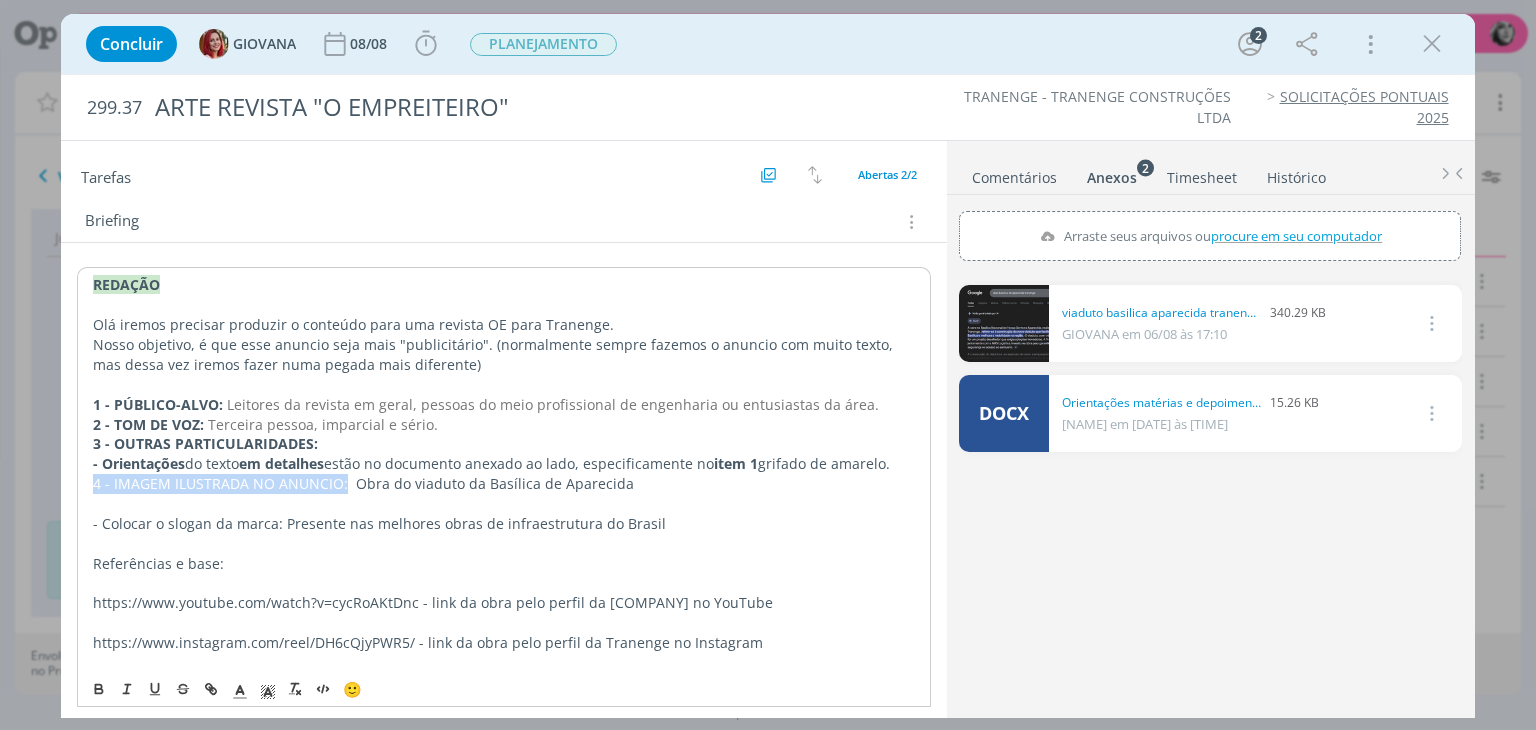 drag, startPoint x: 343, startPoint y: 479, endPoint x: 52, endPoint y: 479, distance: 291 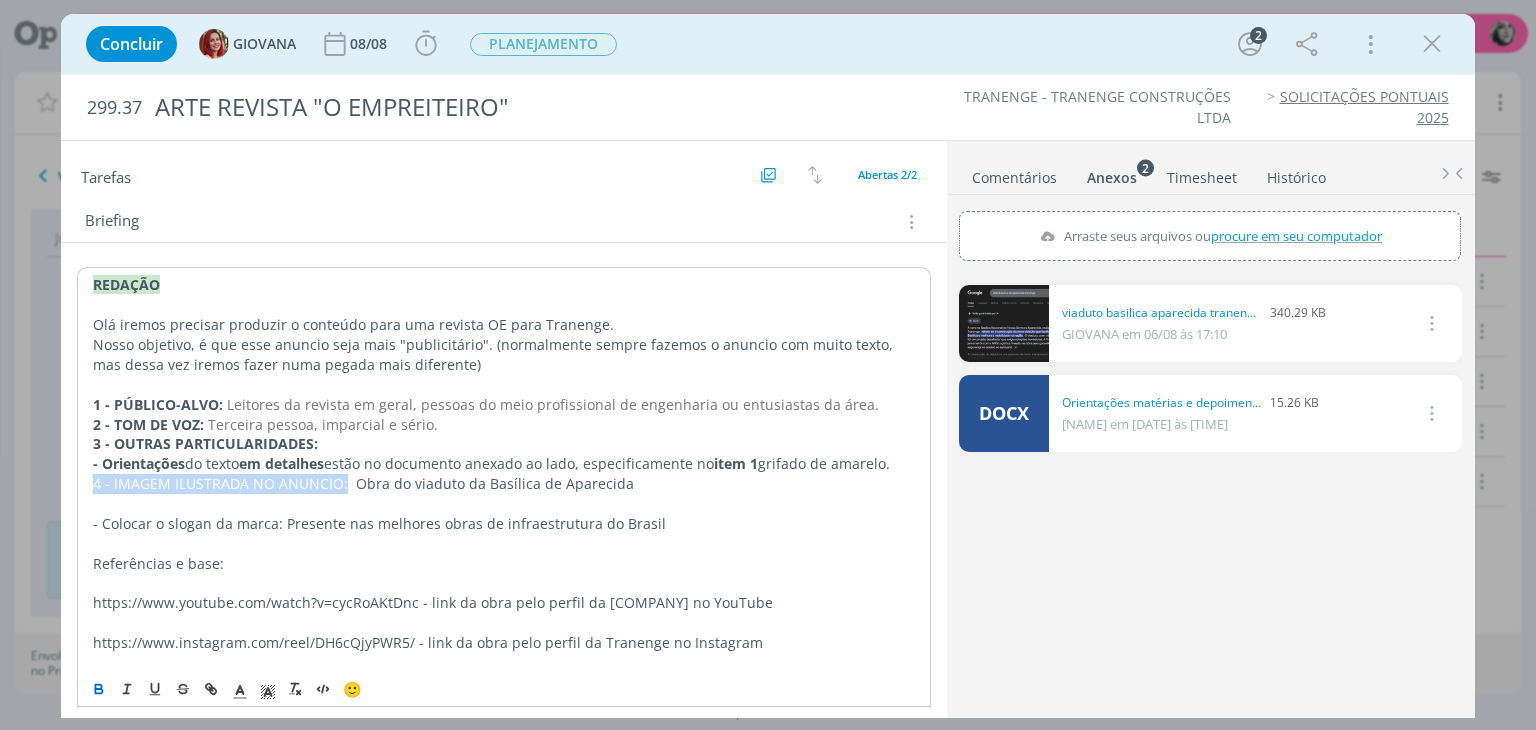 click 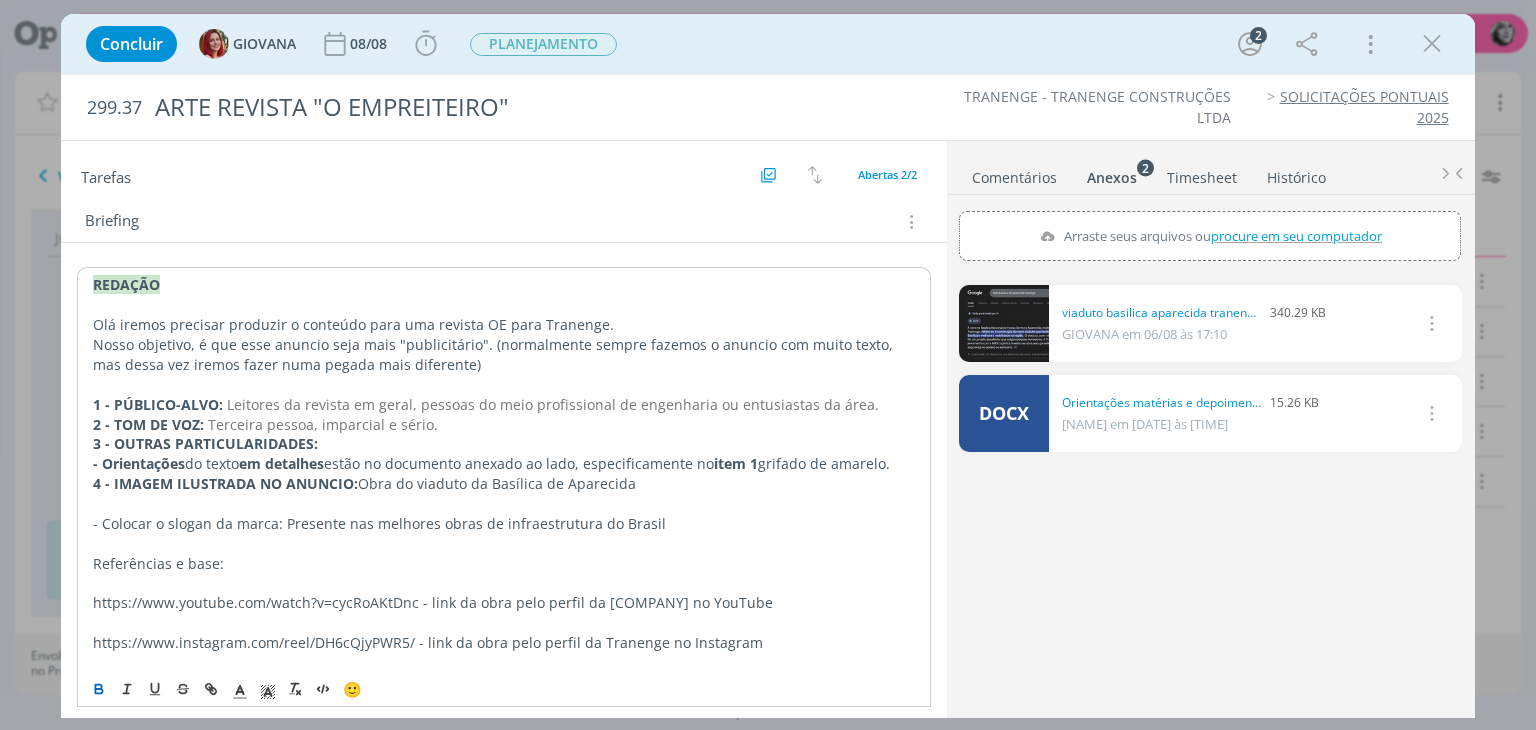 click on "- Colocar o slogan da marca: Presente nas melhores obras de infraestrutura do Brasil" at bounding box center (503, 524) 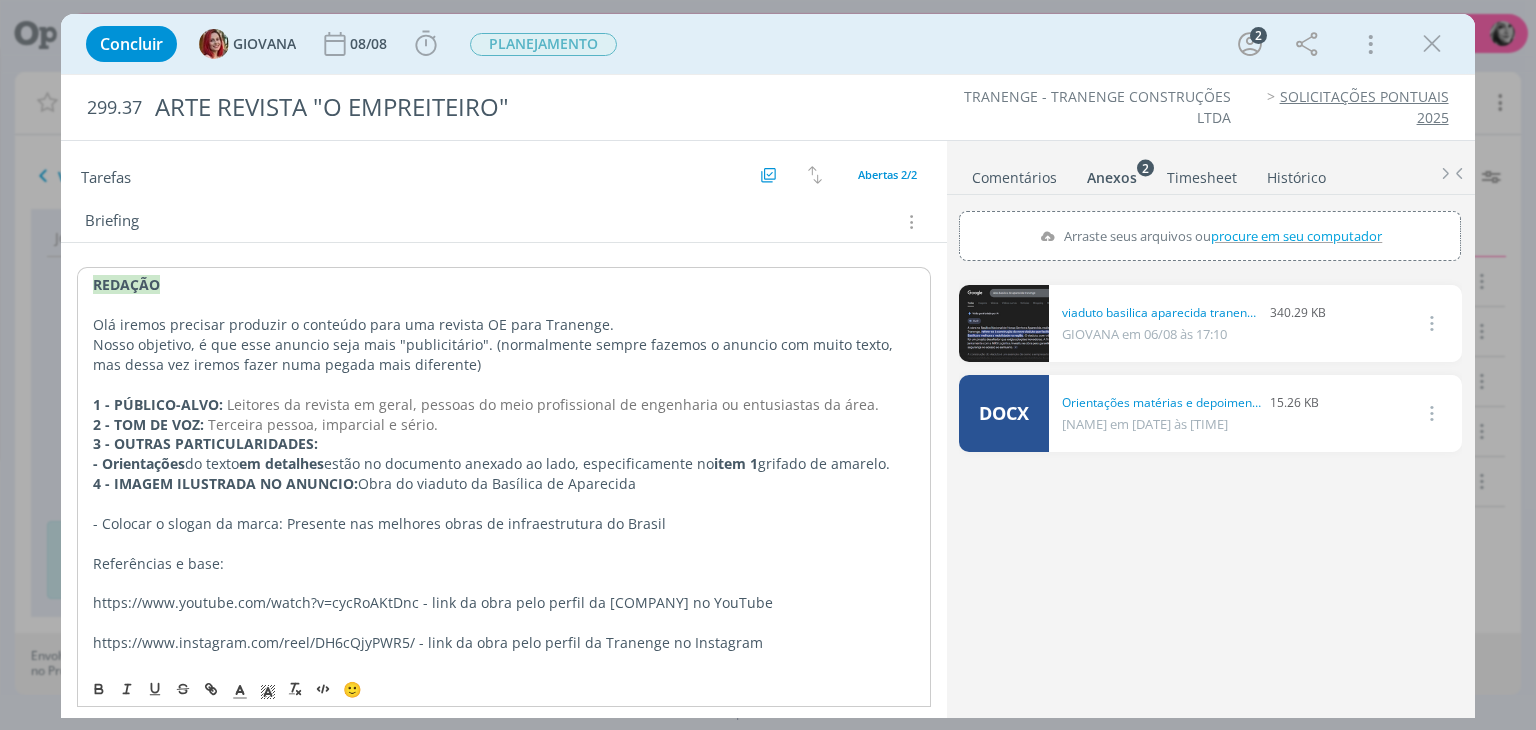 scroll, scrollTop: 300, scrollLeft: 0, axis: vertical 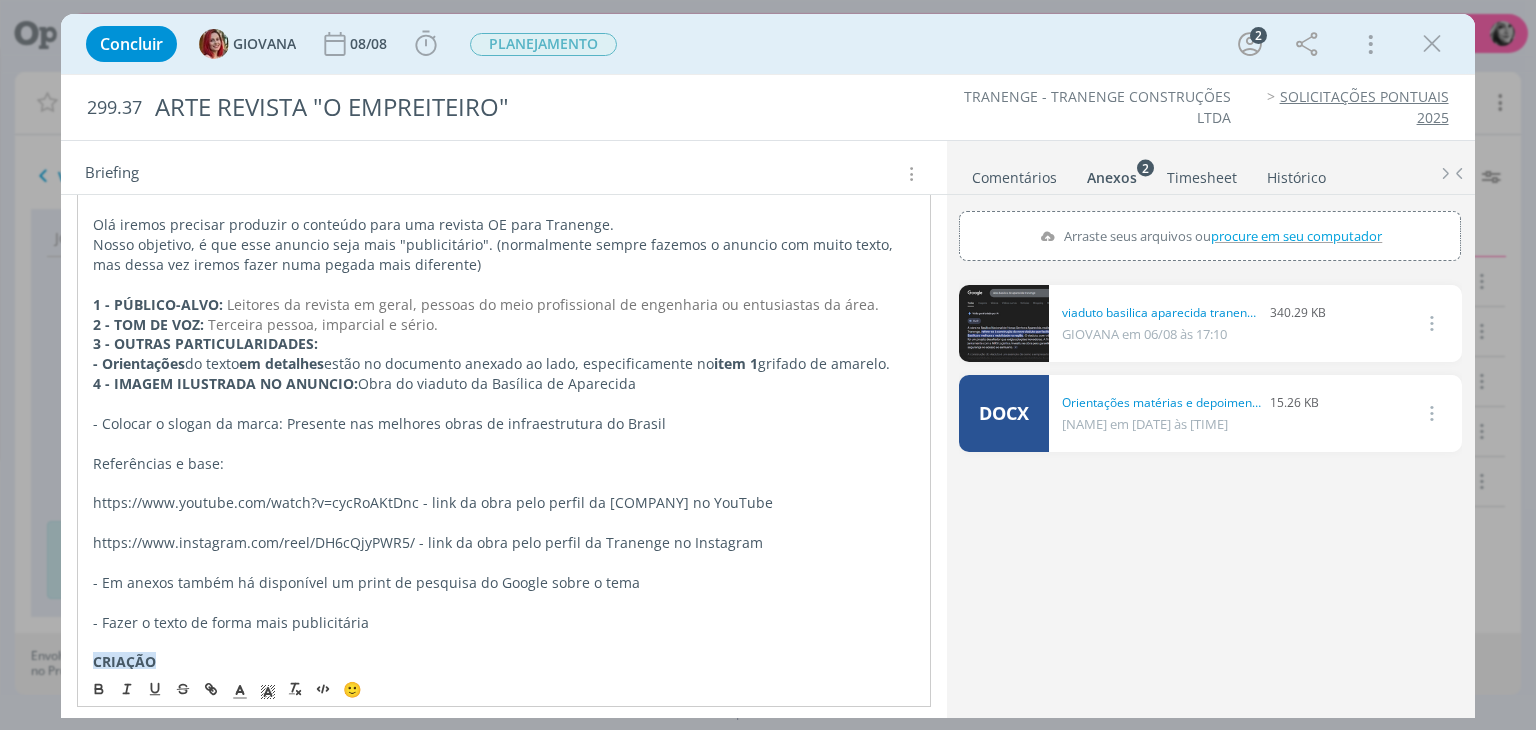 click at bounding box center (503, 404) 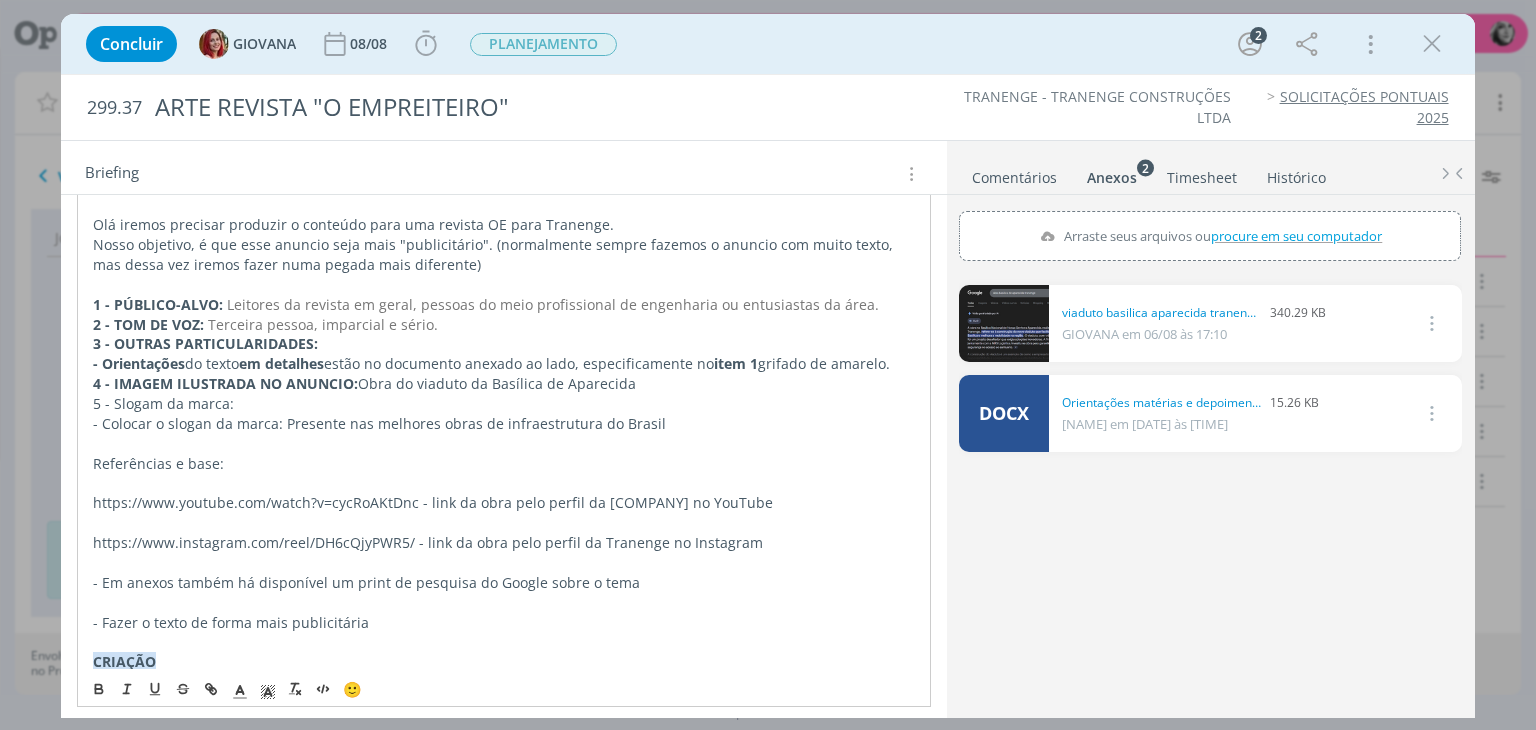 drag, startPoint x: 252, startPoint y: 395, endPoint x: 75, endPoint y: 399, distance: 177.0452 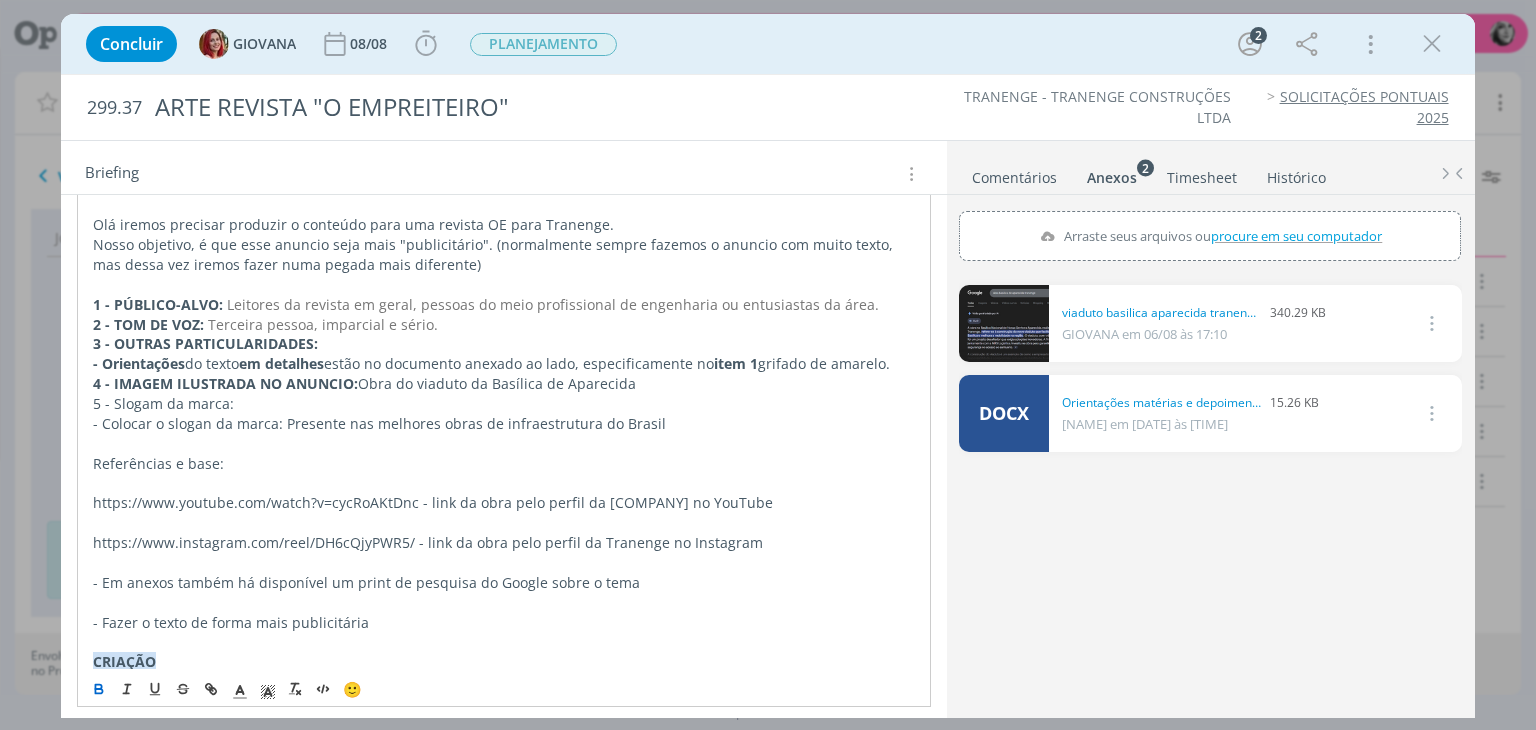 click 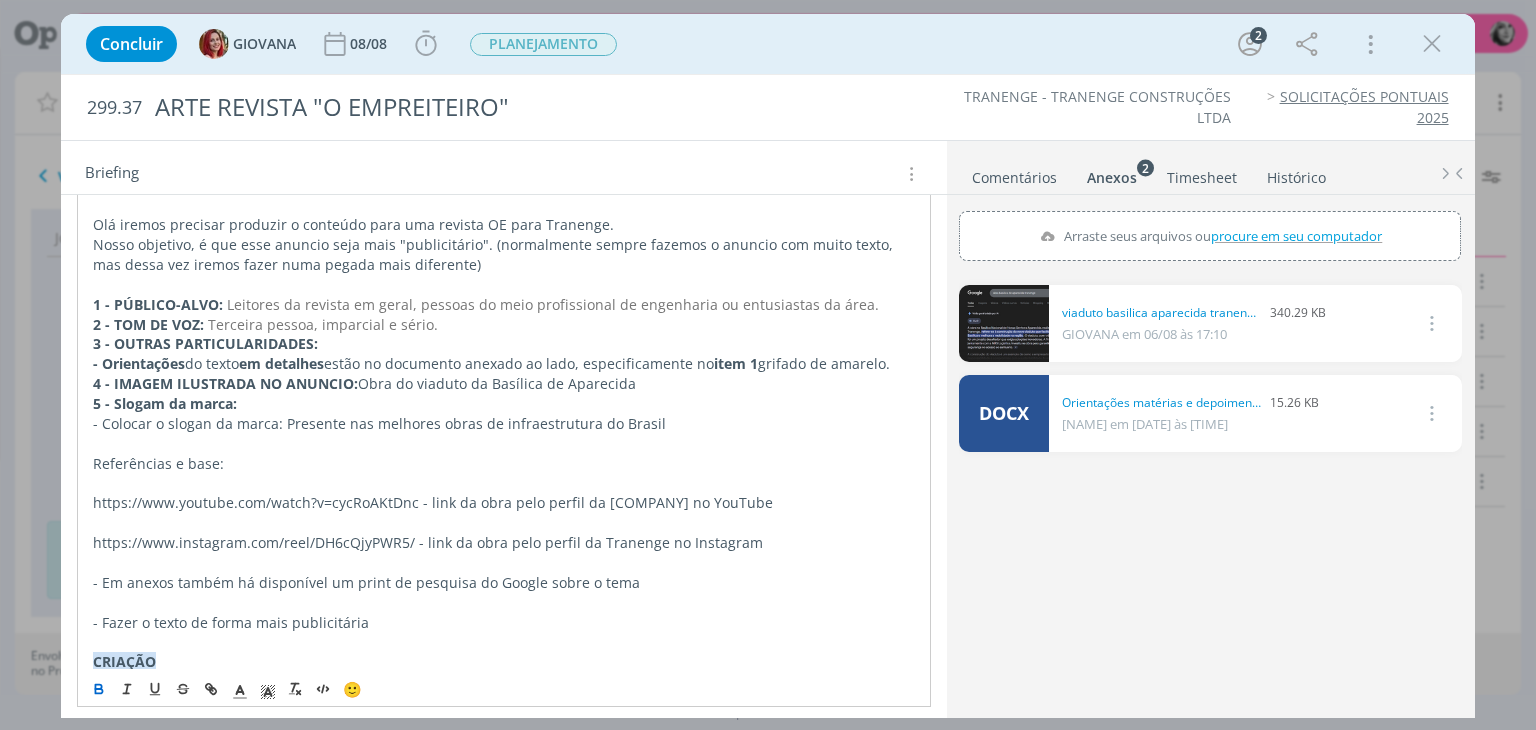 click on "- Colocar o slogan da marca: Presente nas melhores obras de infraestrutura do Brasil" at bounding box center [503, 424] 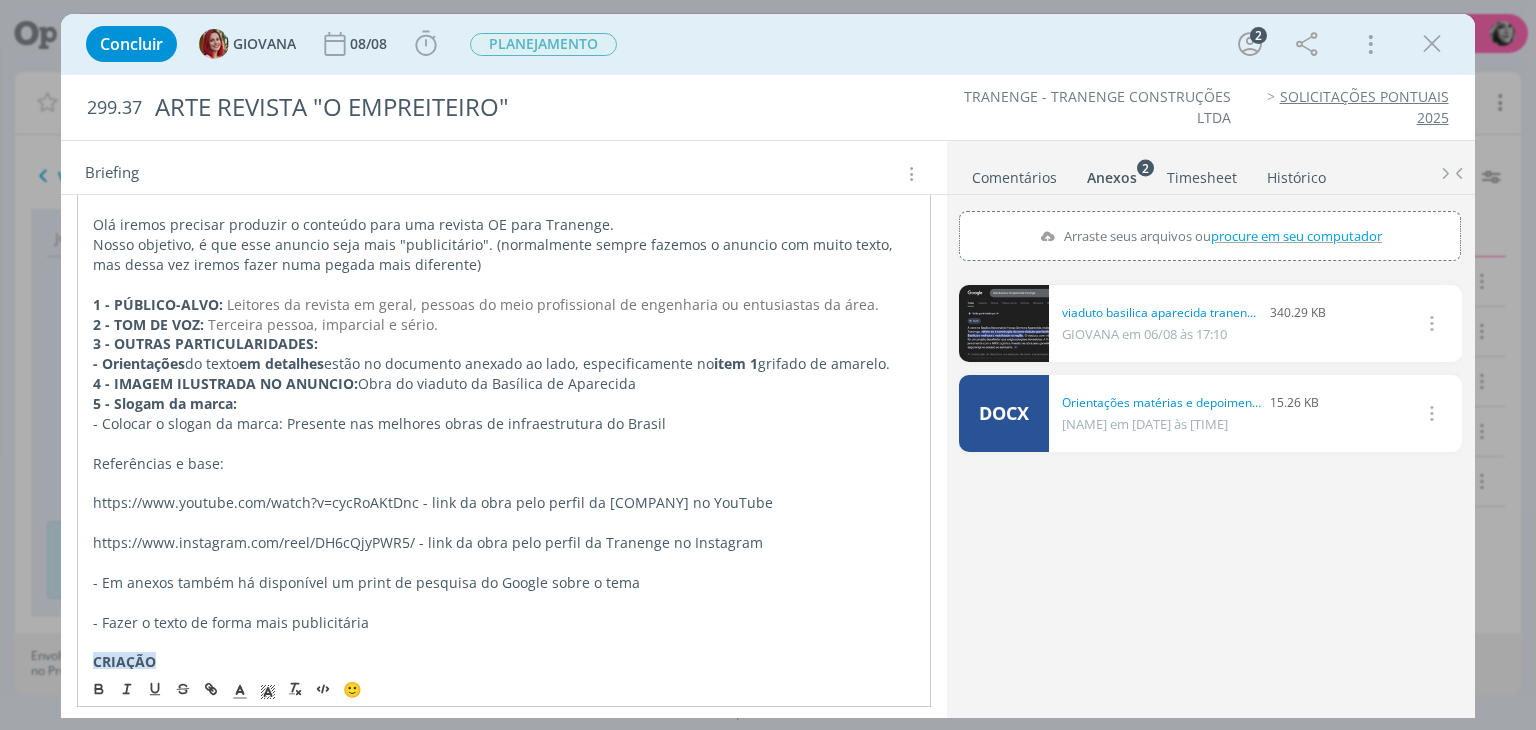 click on "5 - Slogam da marca:" at bounding box center (165, 403) 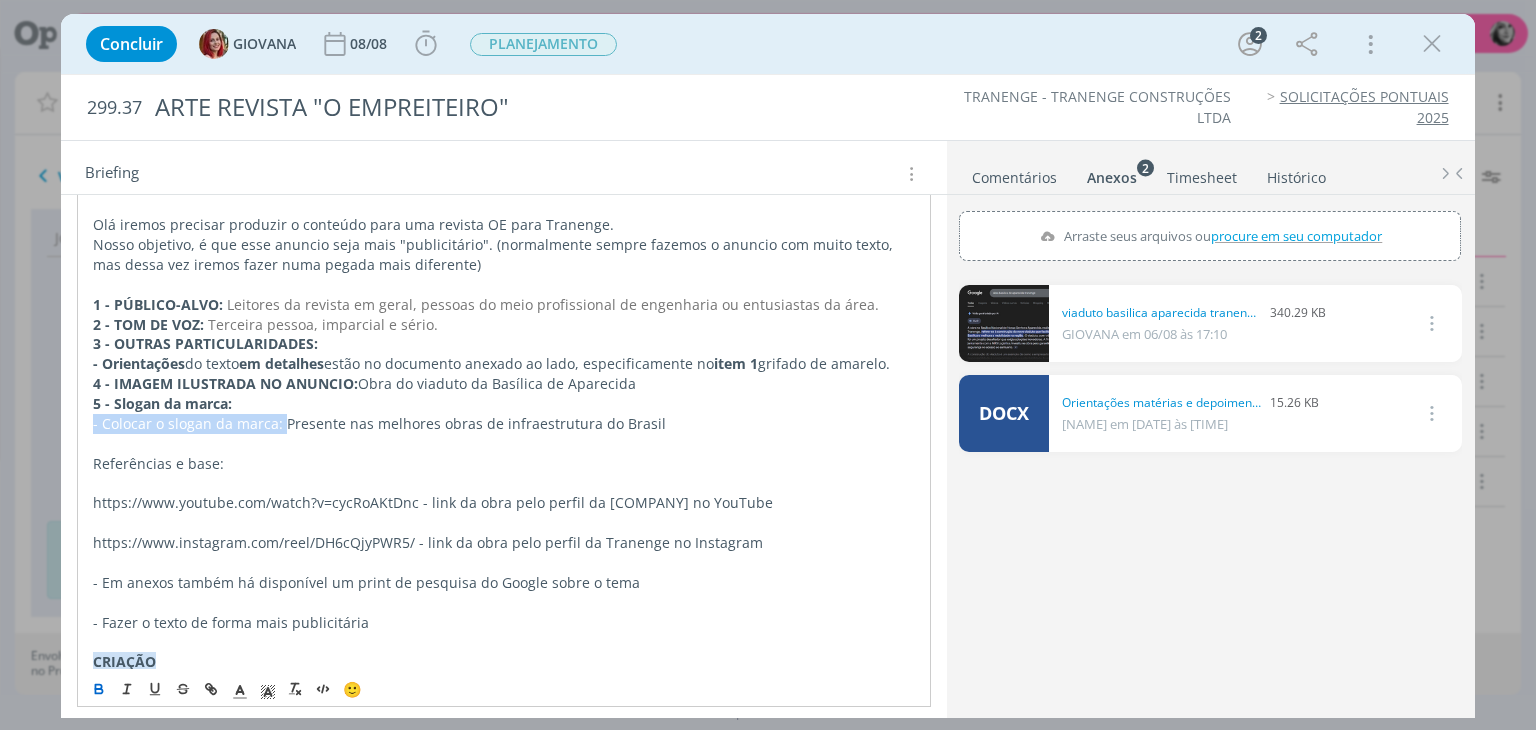 drag, startPoint x: 280, startPoint y: 421, endPoint x: 75, endPoint y: 420, distance: 205.00244 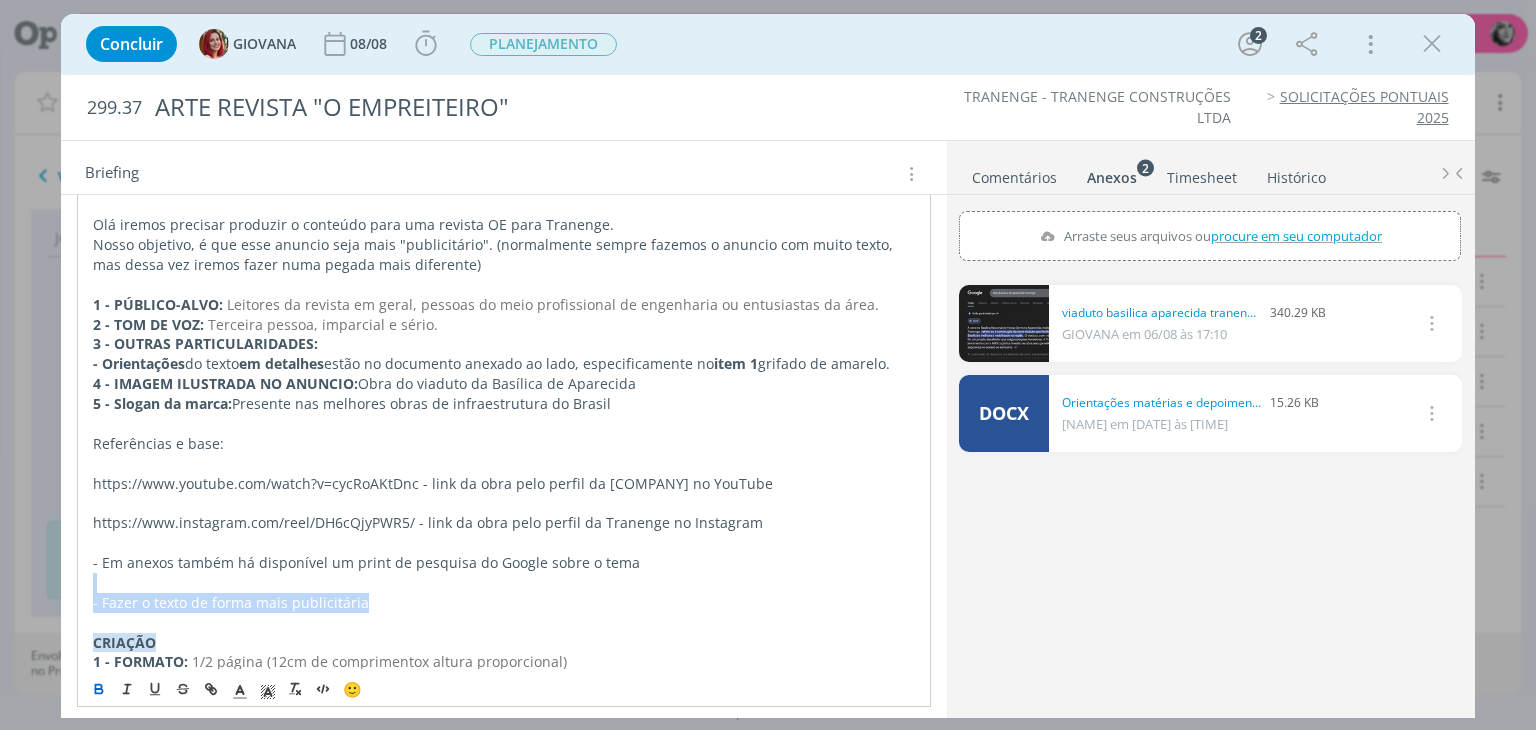 drag, startPoint x: 384, startPoint y: 600, endPoint x: 122, endPoint y: 585, distance: 262.42905 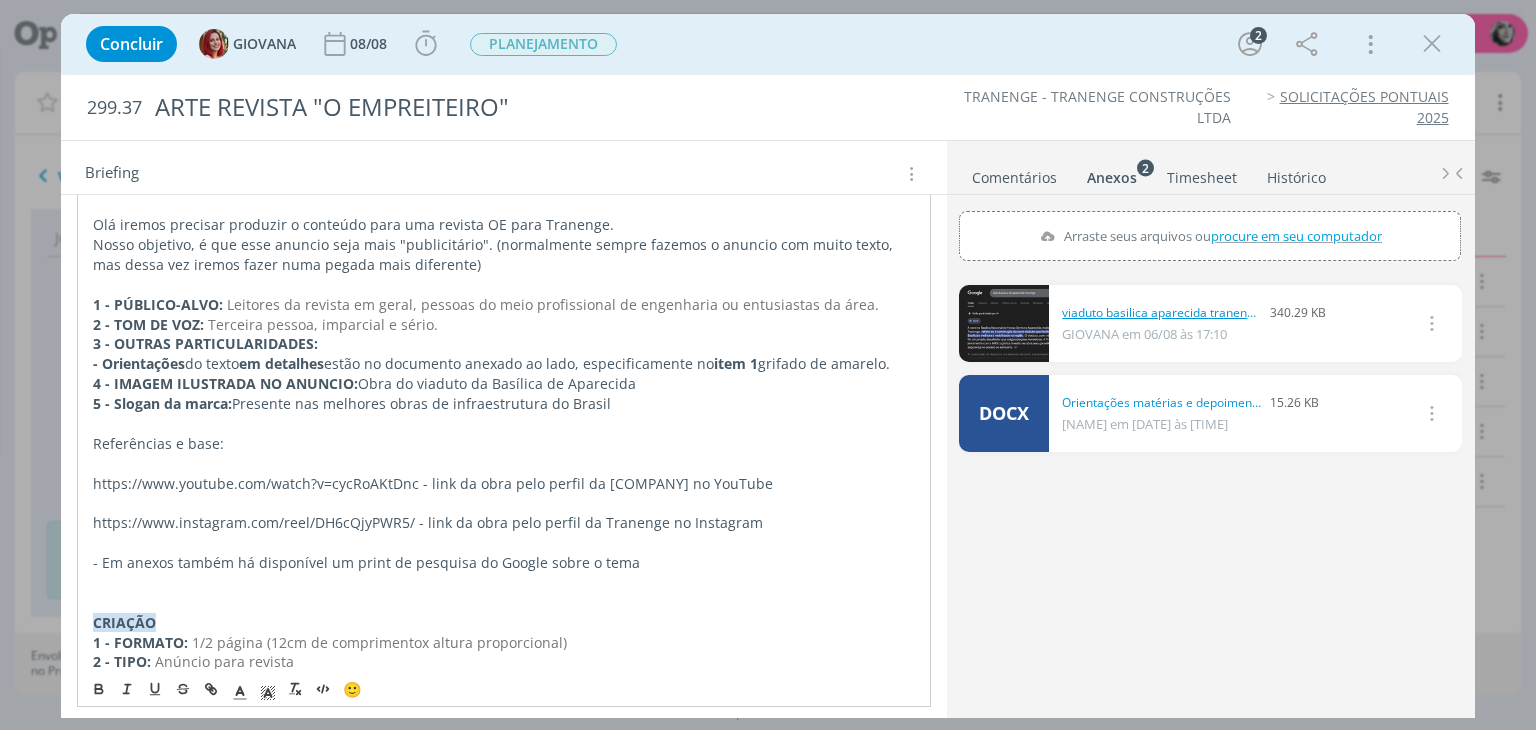click on "viaduto basilica aparecida tranenge.png" at bounding box center (1162, 313) 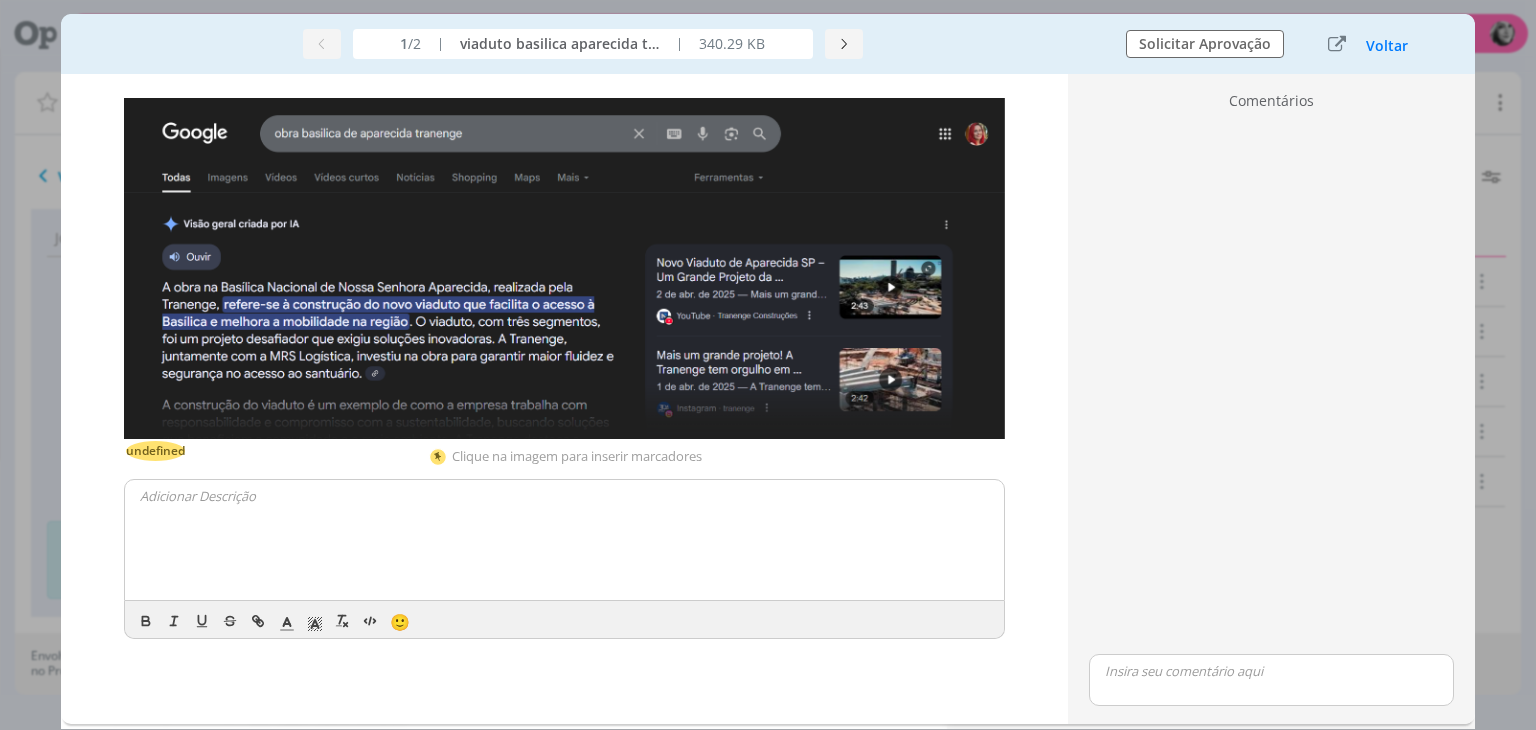 click on "Concluir
GIOVANA
08/08
Iniciar
Apontar
Data * 06/08/2025 Horas * 00:00 Tarefa Selecione a tarefa Descrição *  Retrabalho  Apontar Realizado Estimado 00:00 / 00:00 PLANEJAMENTO 2 Mais Informações
Copiar Link
Duplicar Job Mover Job de Projeto Exportar/Imprimir Job
Cancelar 299.37 ARTE REVISTA "O EMPREITEIRO" TRANENGE - TRANENGE CONSTRUÇÕES LTDA SOLICITAÇÕES PONTUAIS 2025 Tarefas
Usar Job de template
Criar template a partir deste job
Visualizar Templates
Ordenar por: Prazo crescente Prazo decrescente Ordem original Todas 2 Concluídas 0 Canceladas 0
Abertas 2/2
REDAÇÃO B 07/08 Cancelar CRIAÇÃO 07/08 Cancelar
Adicionar uma tarefa
REDAÇÃO 1 - PÚBLICO-ALVO:   2 - TOM DE VOZ:" at bounding box center (768, 365) 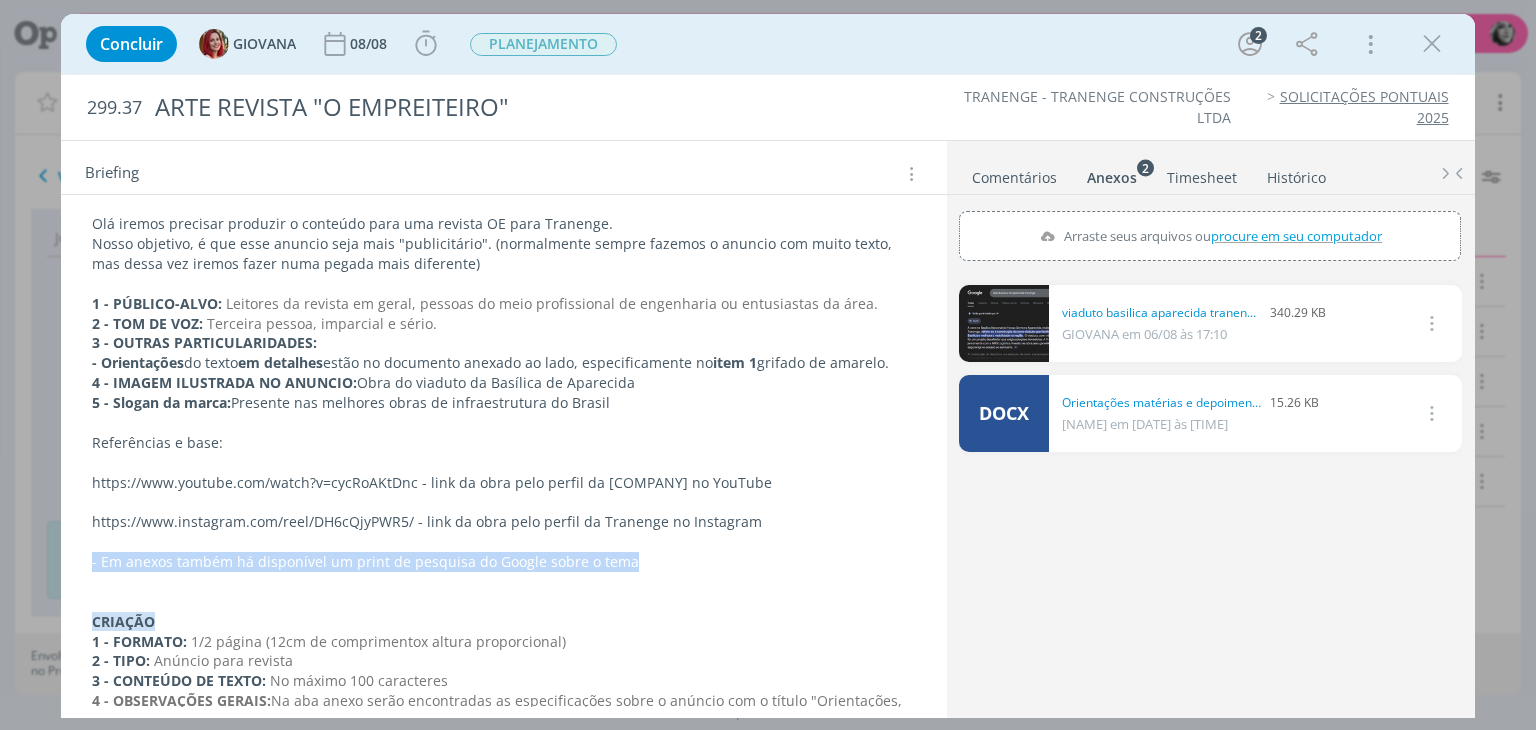 drag, startPoint x: 647, startPoint y: 558, endPoint x: 88, endPoint y: 564, distance: 559.0322 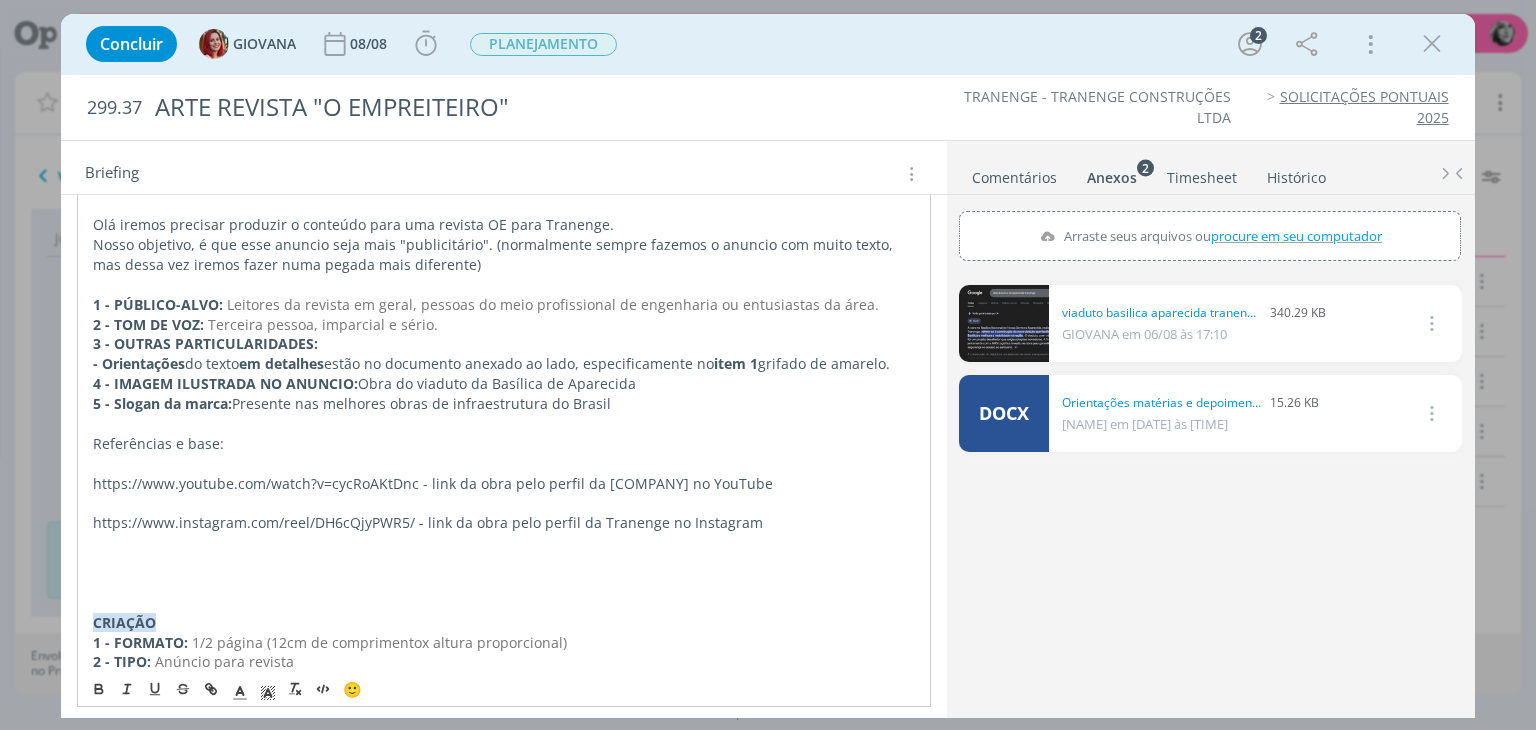 click at bounding box center (503, 424) 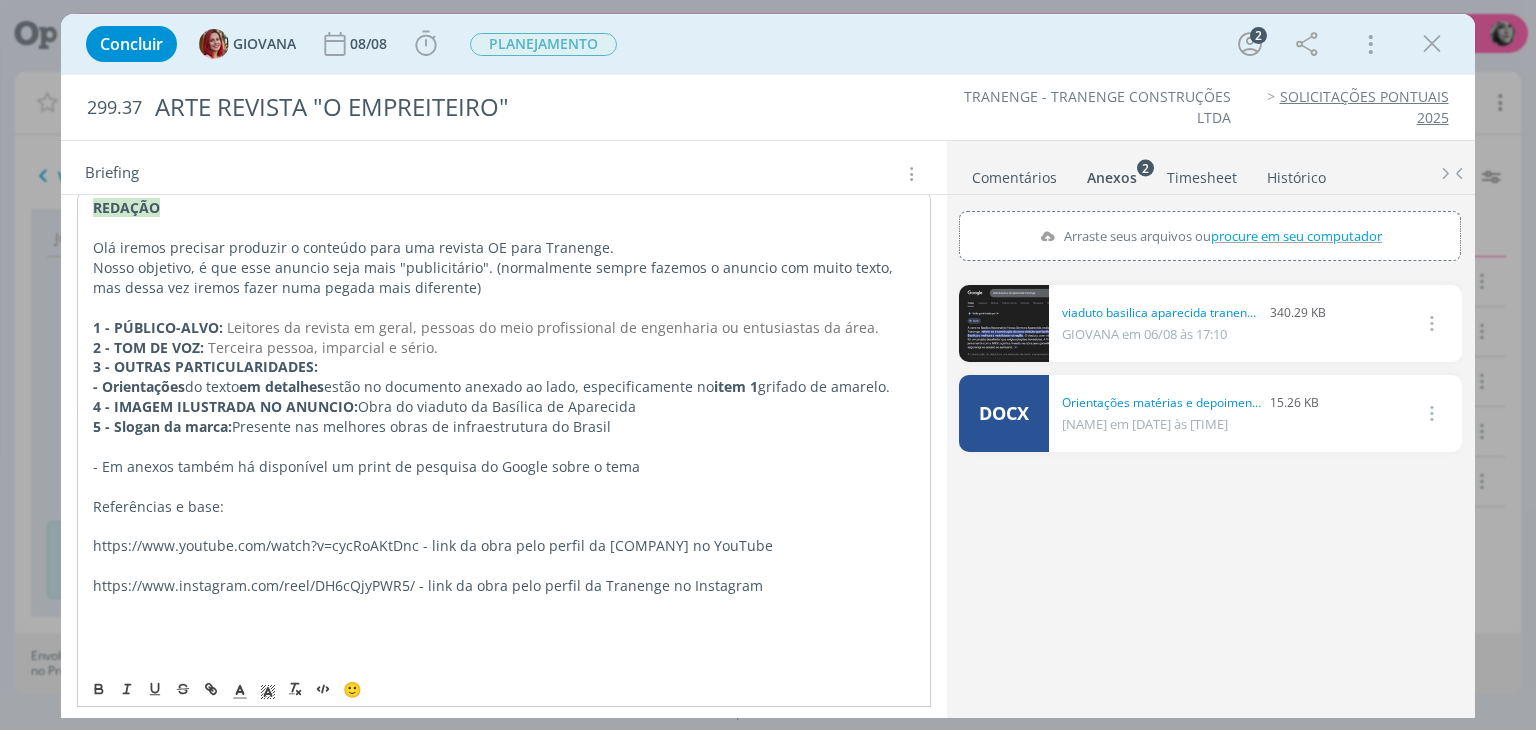 scroll, scrollTop: 400, scrollLeft: 0, axis: vertical 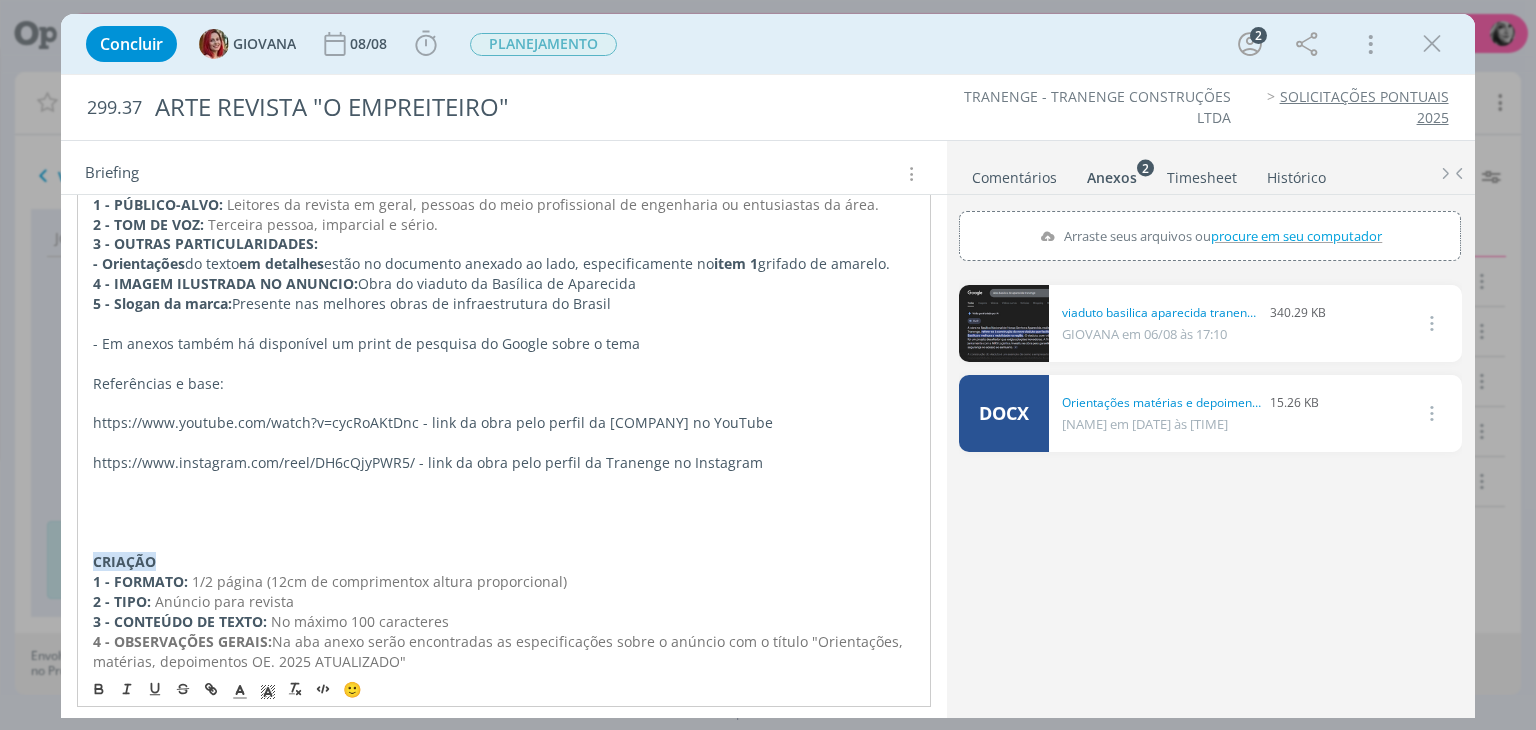 click at bounding box center (503, 503) 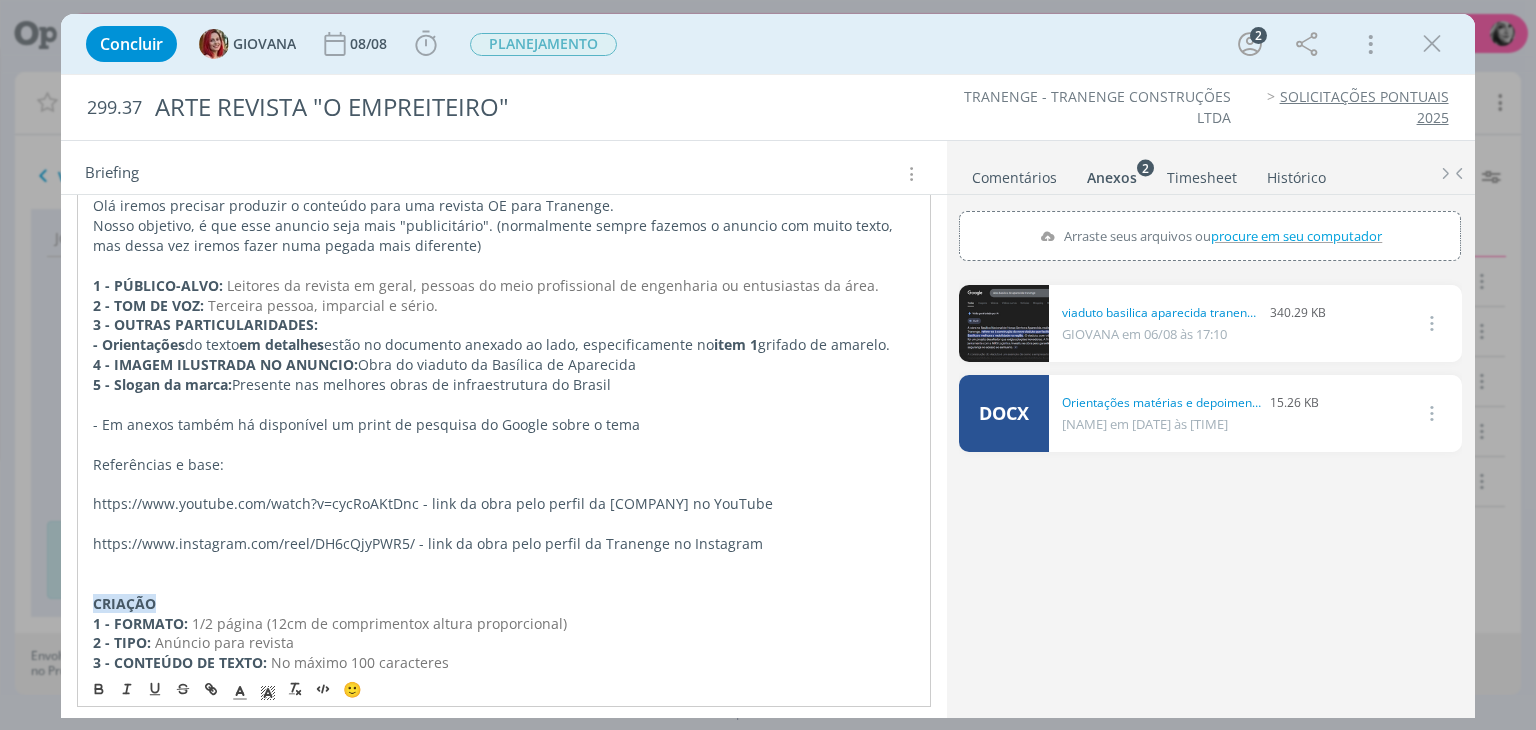 scroll, scrollTop: 200, scrollLeft: 0, axis: vertical 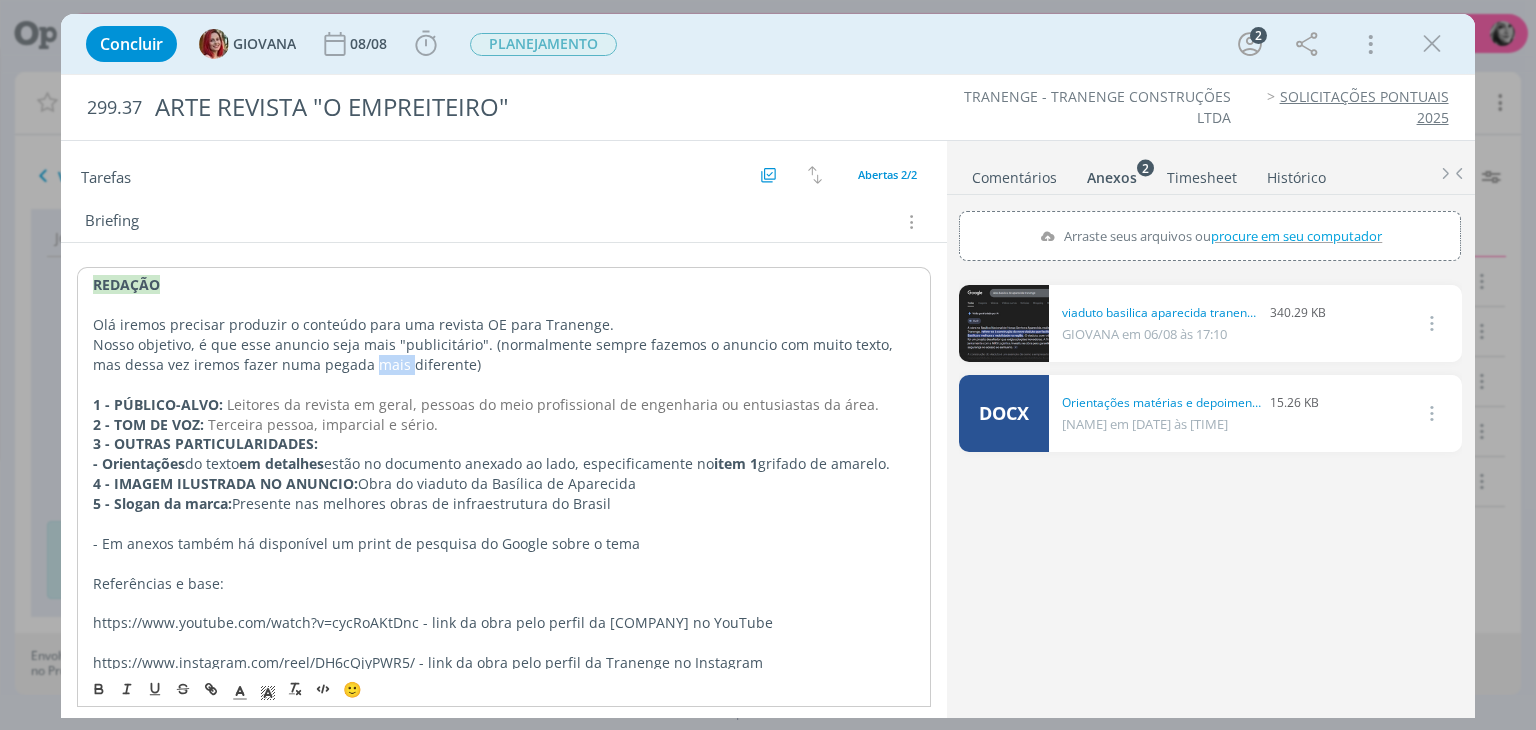 drag, startPoint x: 340, startPoint y: 361, endPoint x: 373, endPoint y: 359, distance: 33.06055 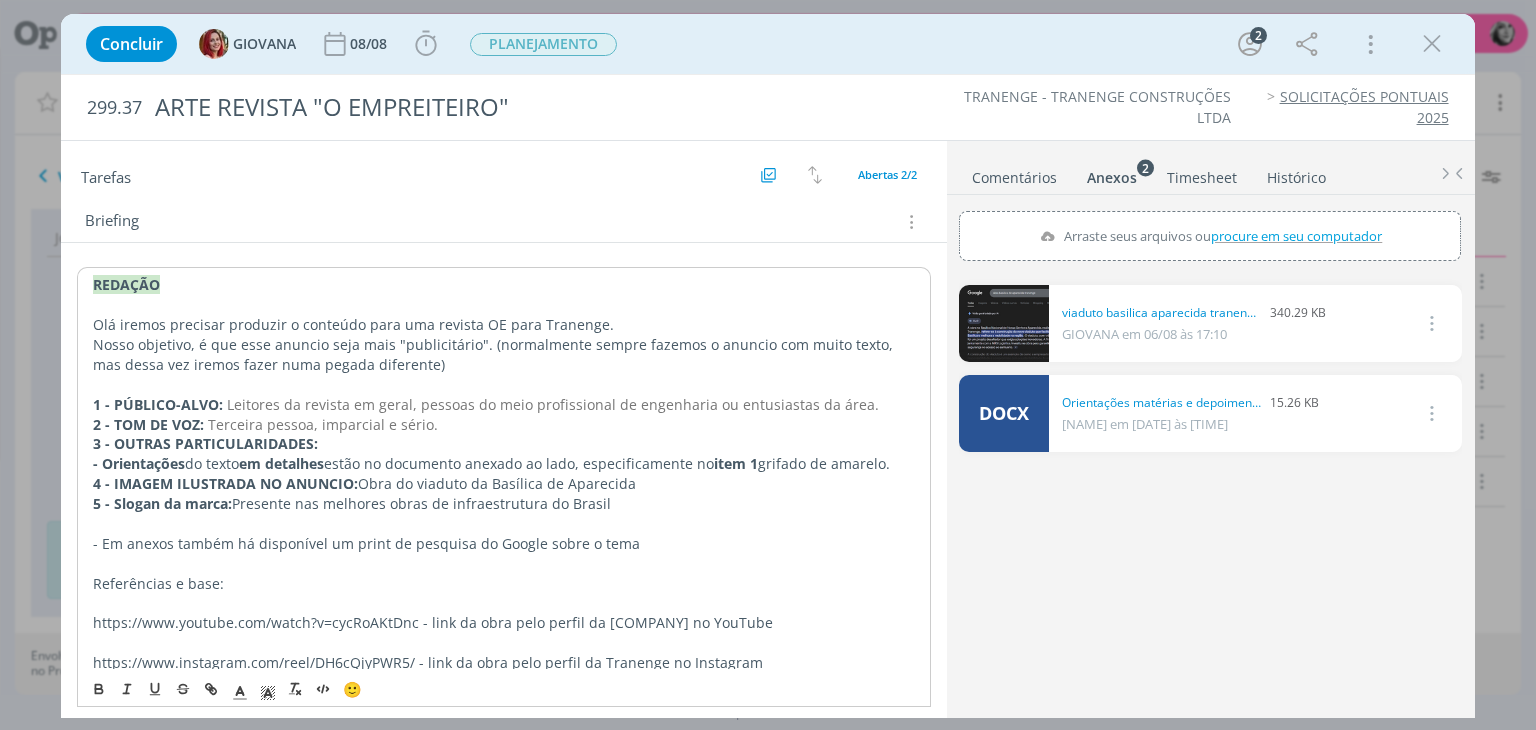 click on "Nosso objetivo, é que esse anuncio seja mais "publicitário". (normalmente sempre fazemos o anuncio com muito texto, mas dessa vez iremos fazer numa pegada diferente)" at bounding box center (503, 355) 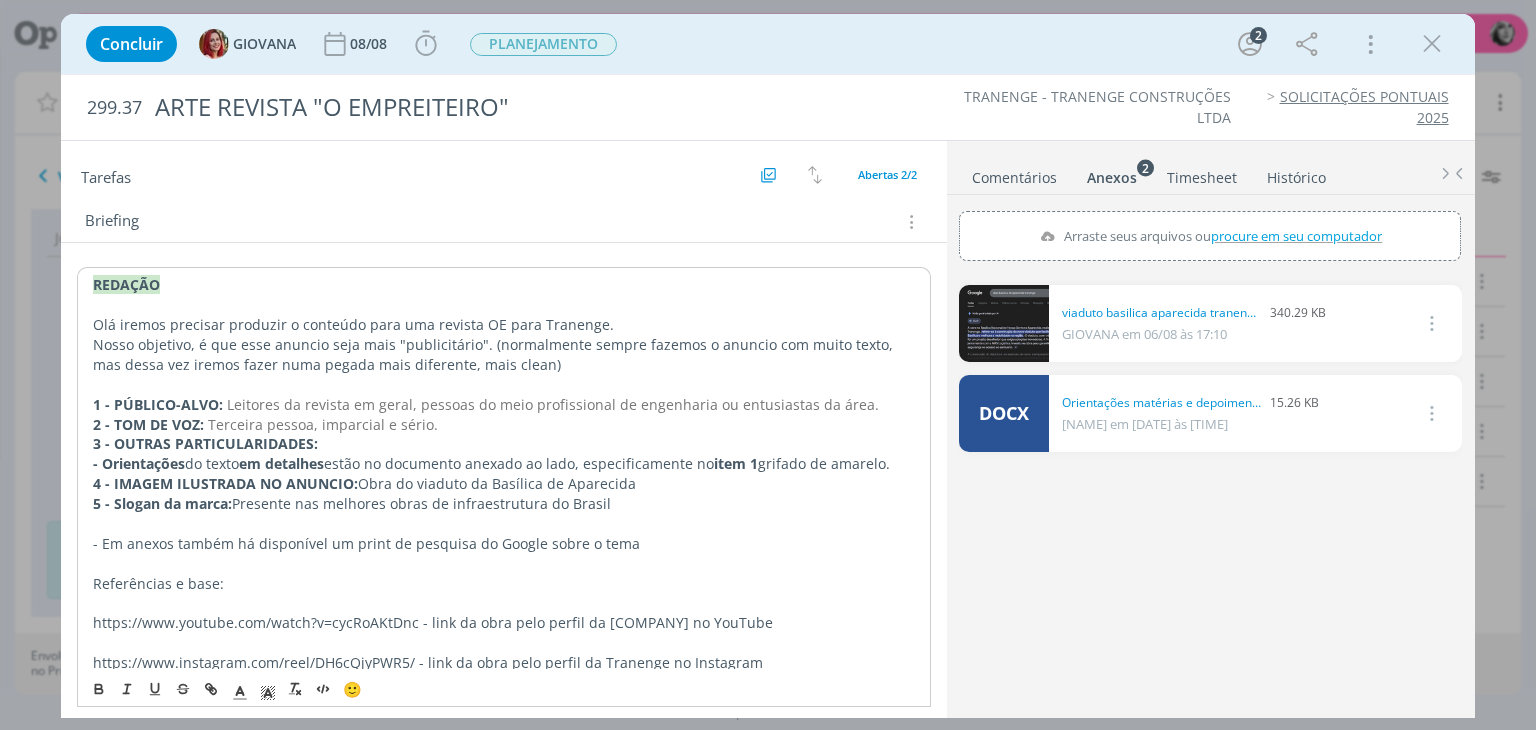 click on "- Orientações  do texto  em detalhes  estão no documento anexado ao lado, especificamente no  item 1  grifado de amarelo." at bounding box center [503, 464] 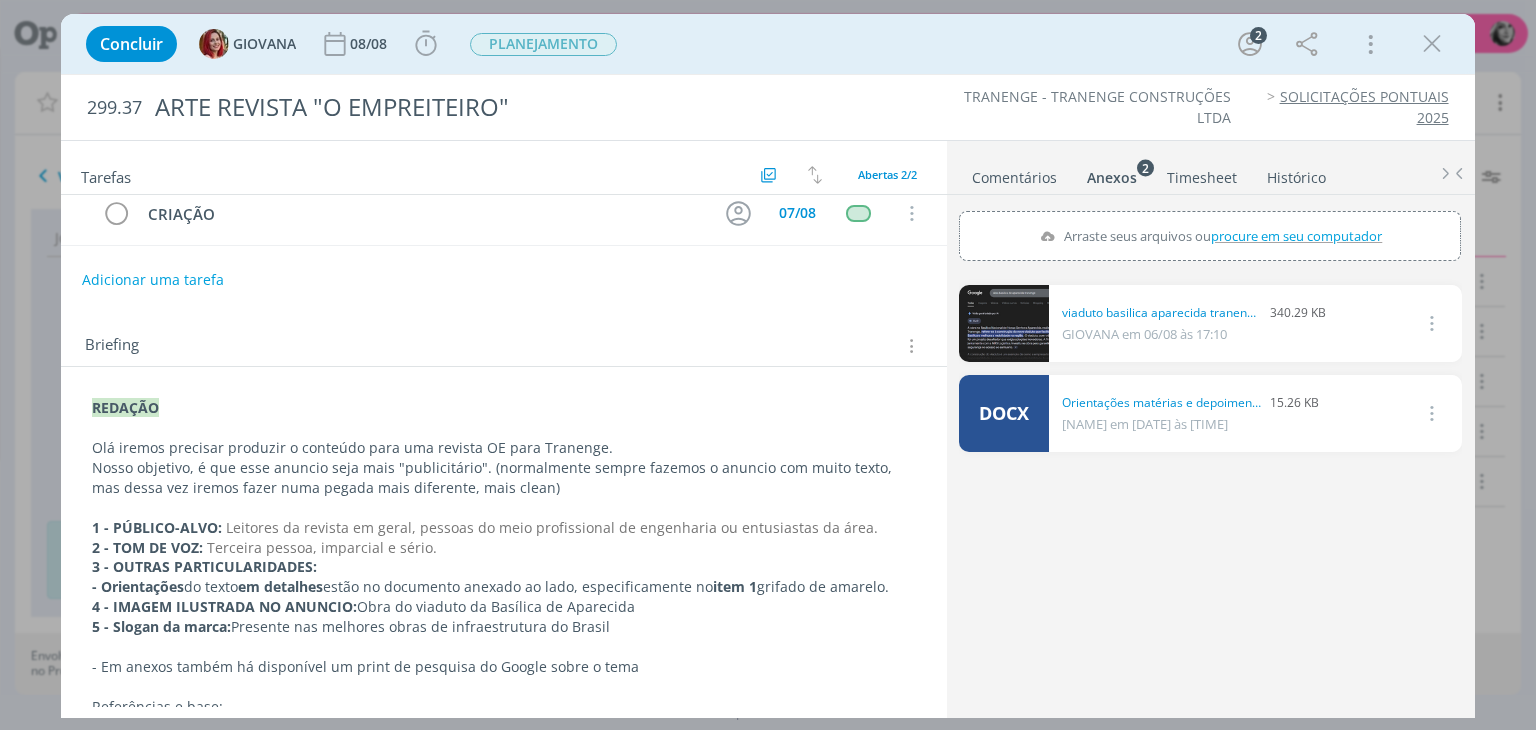 scroll, scrollTop: 0, scrollLeft: 0, axis: both 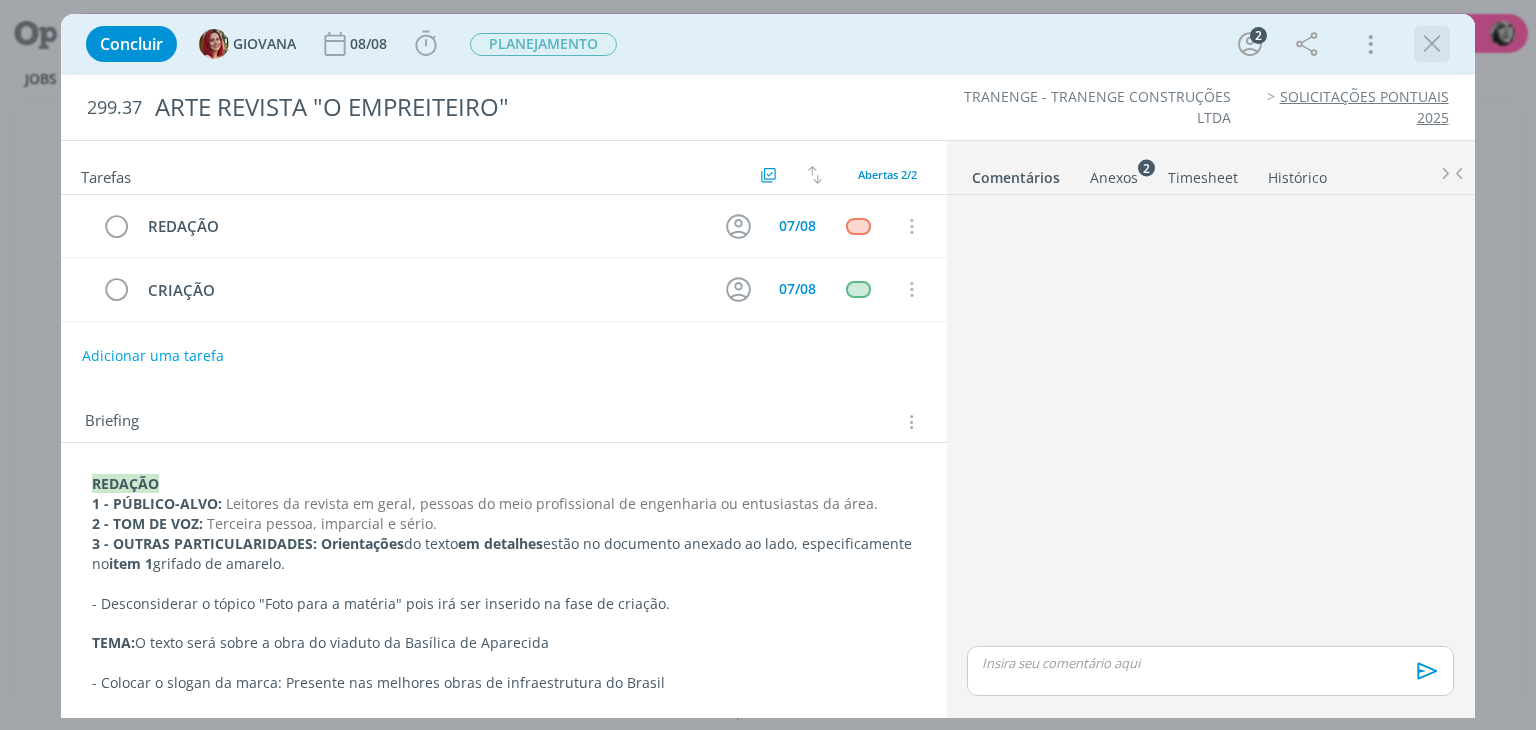 click at bounding box center [1432, 44] 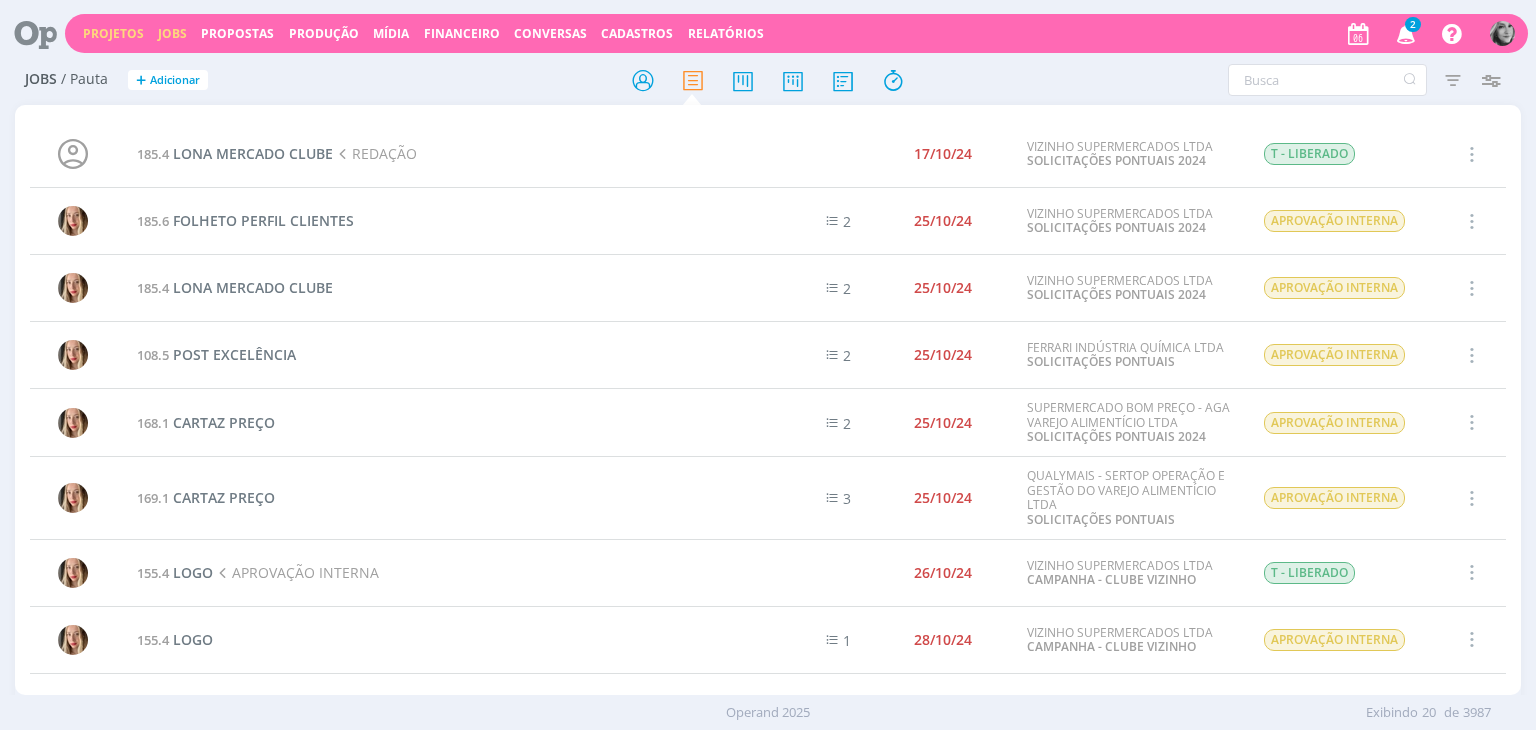 click on "Projetos" at bounding box center [113, 33] 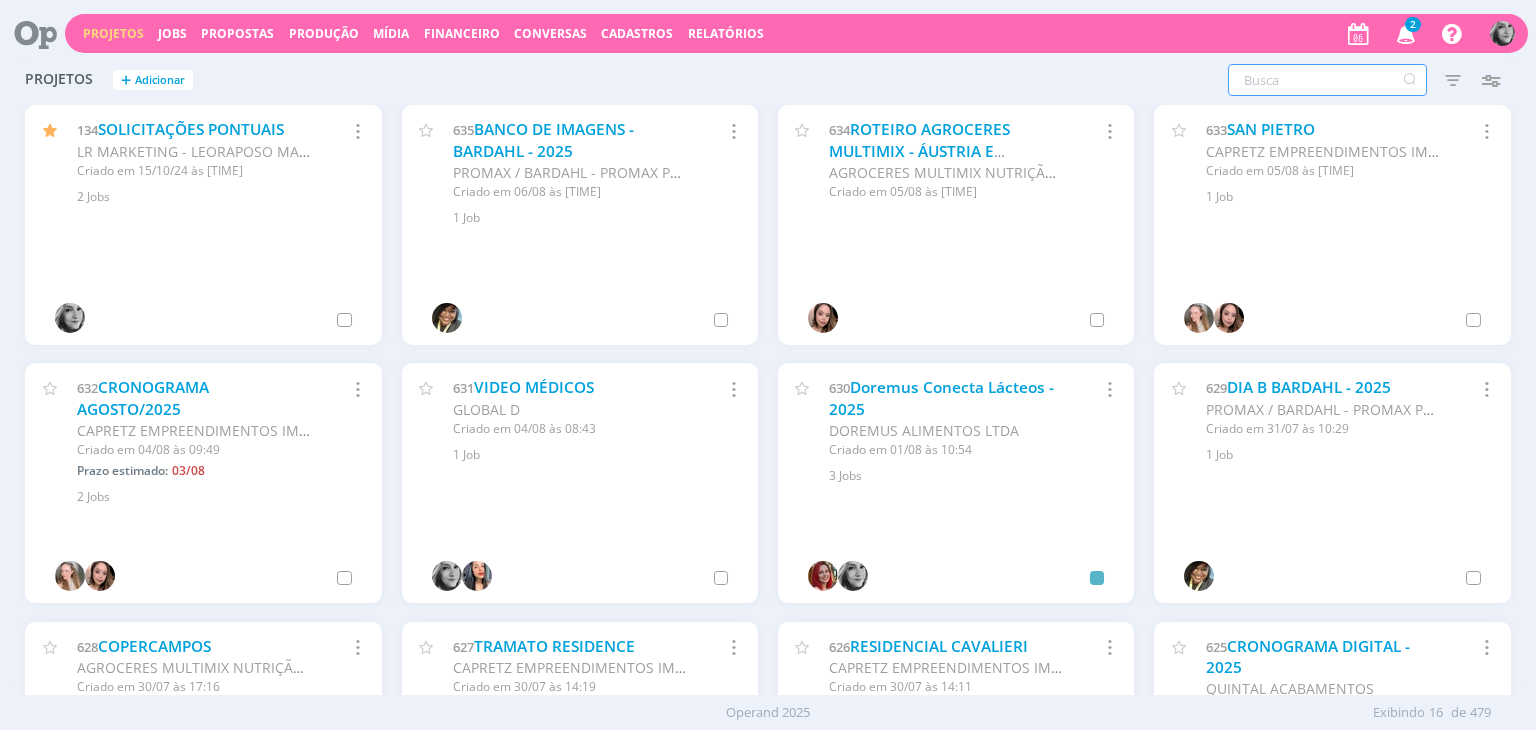 click at bounding box center (1327, 80) 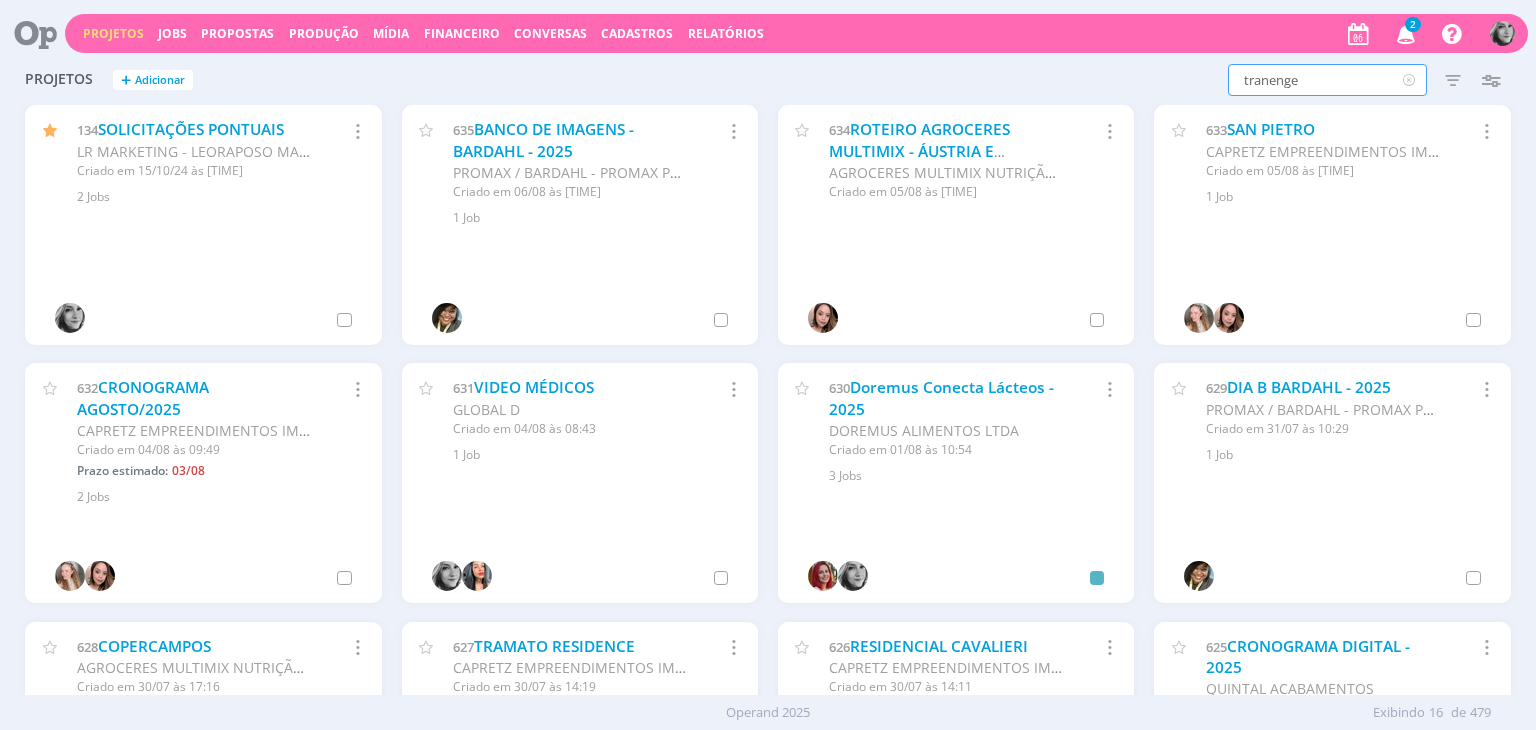 type on "tranenge" 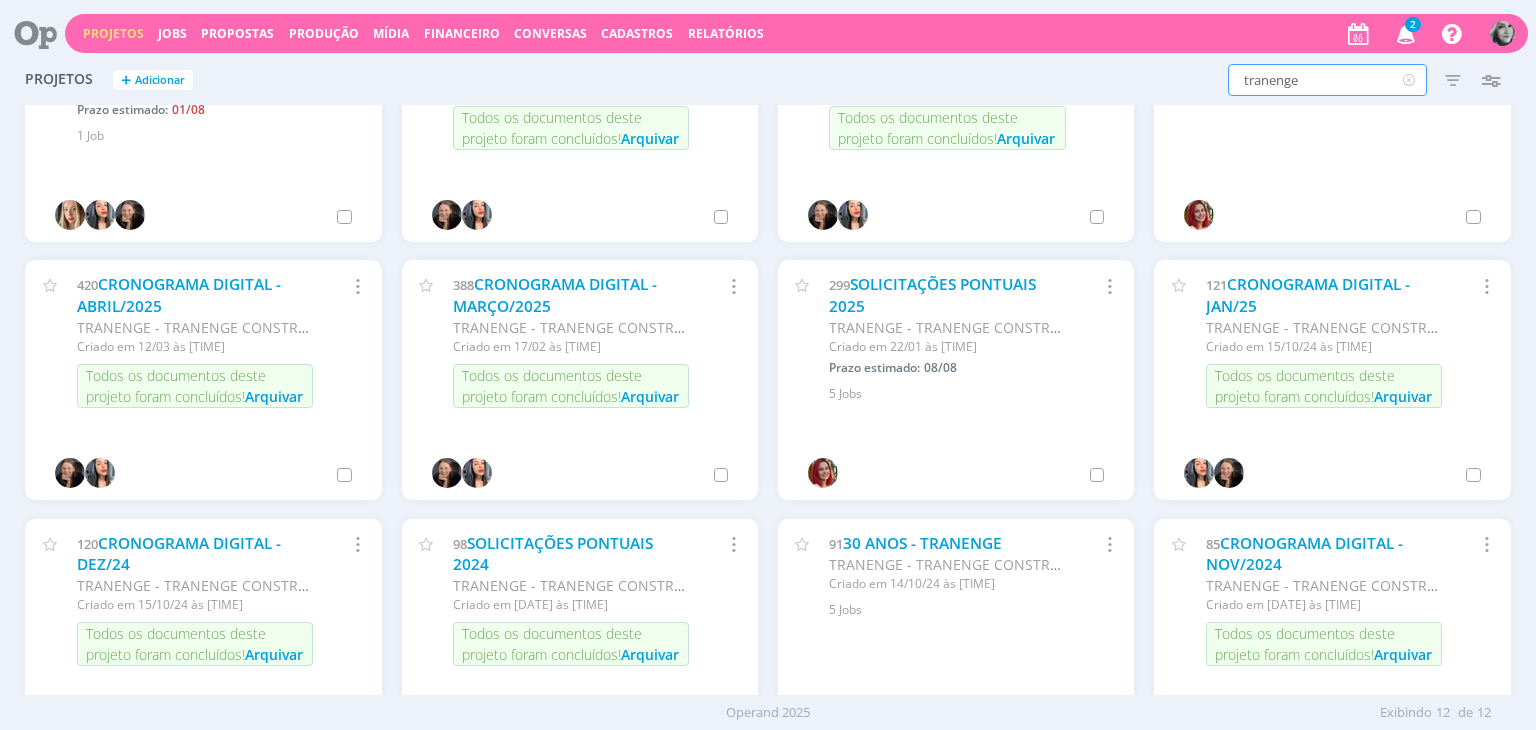 scroll, scrollTop: 214, scrollLeft: 0, axis: vertical 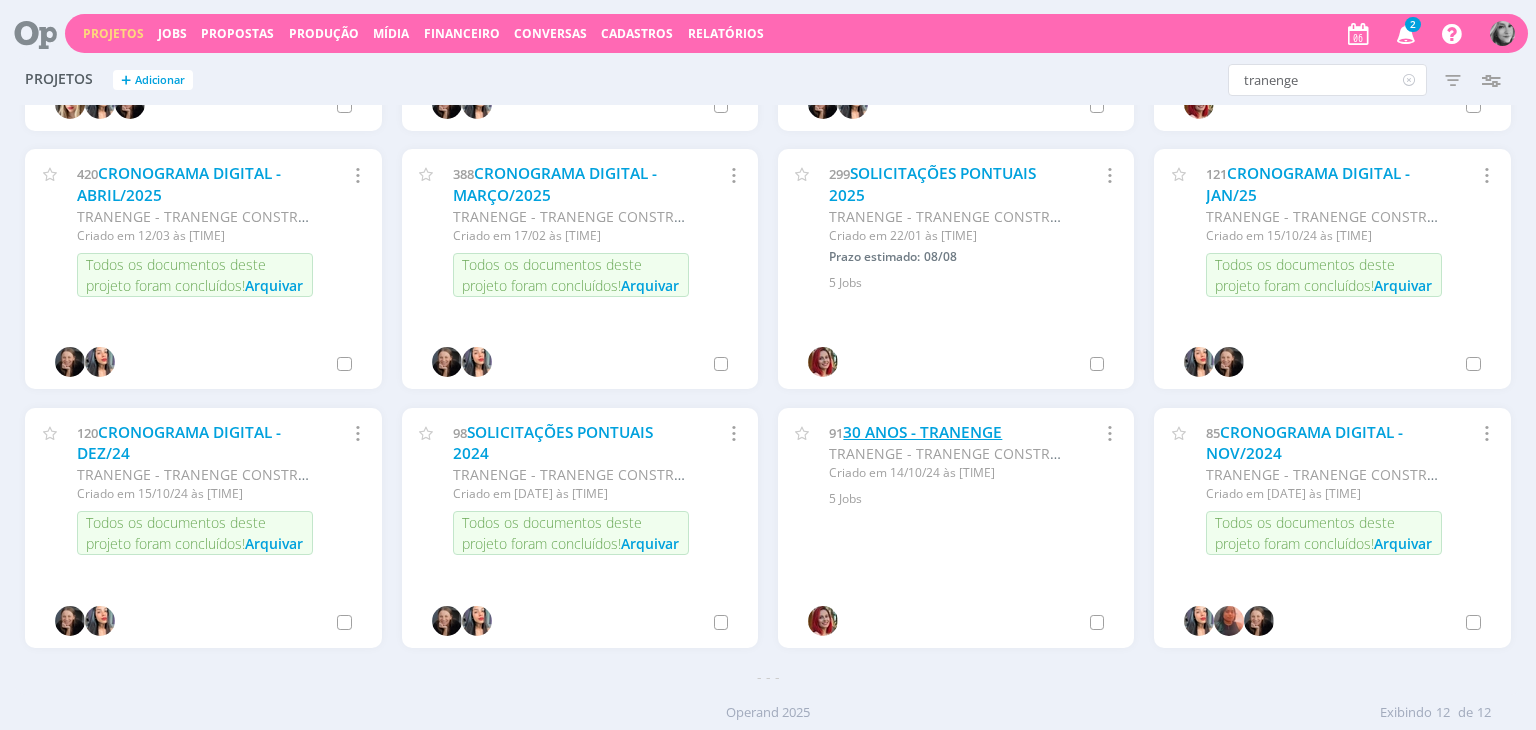 click on "30 ANOS - TRANENGE" at bounding box center [922, 432] 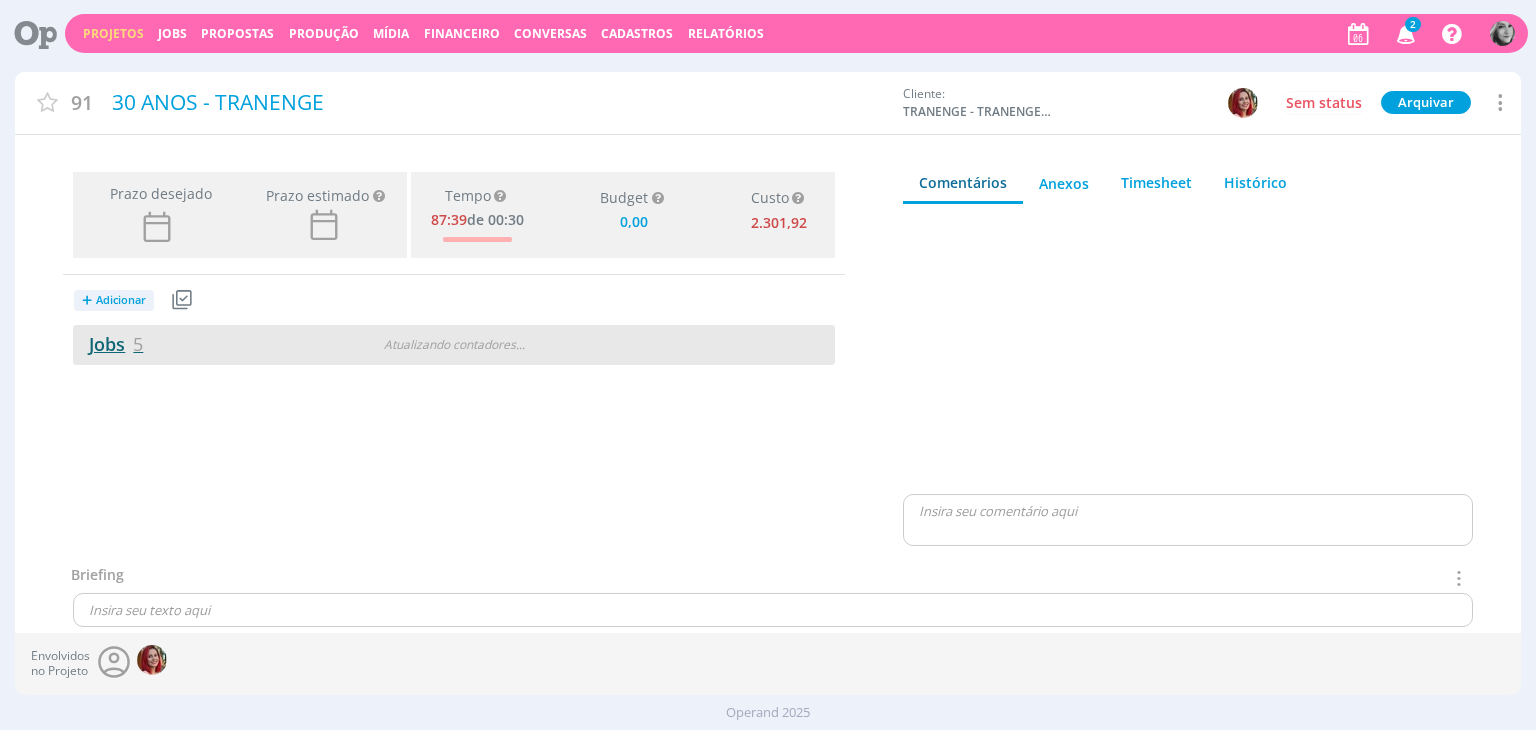 click on "Jobs 5" at bounding box center [108, 344] 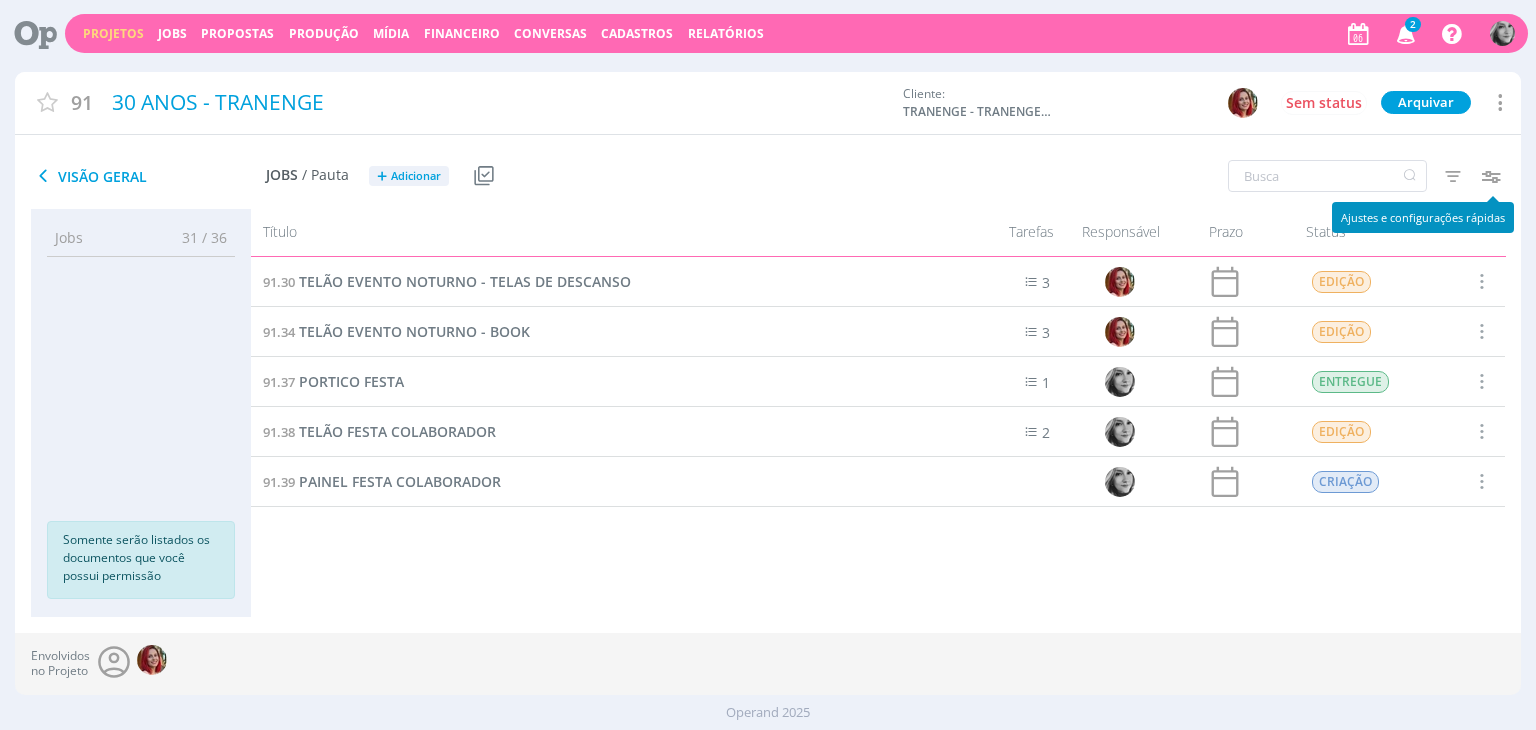 click at bounding box center [1491, 176] 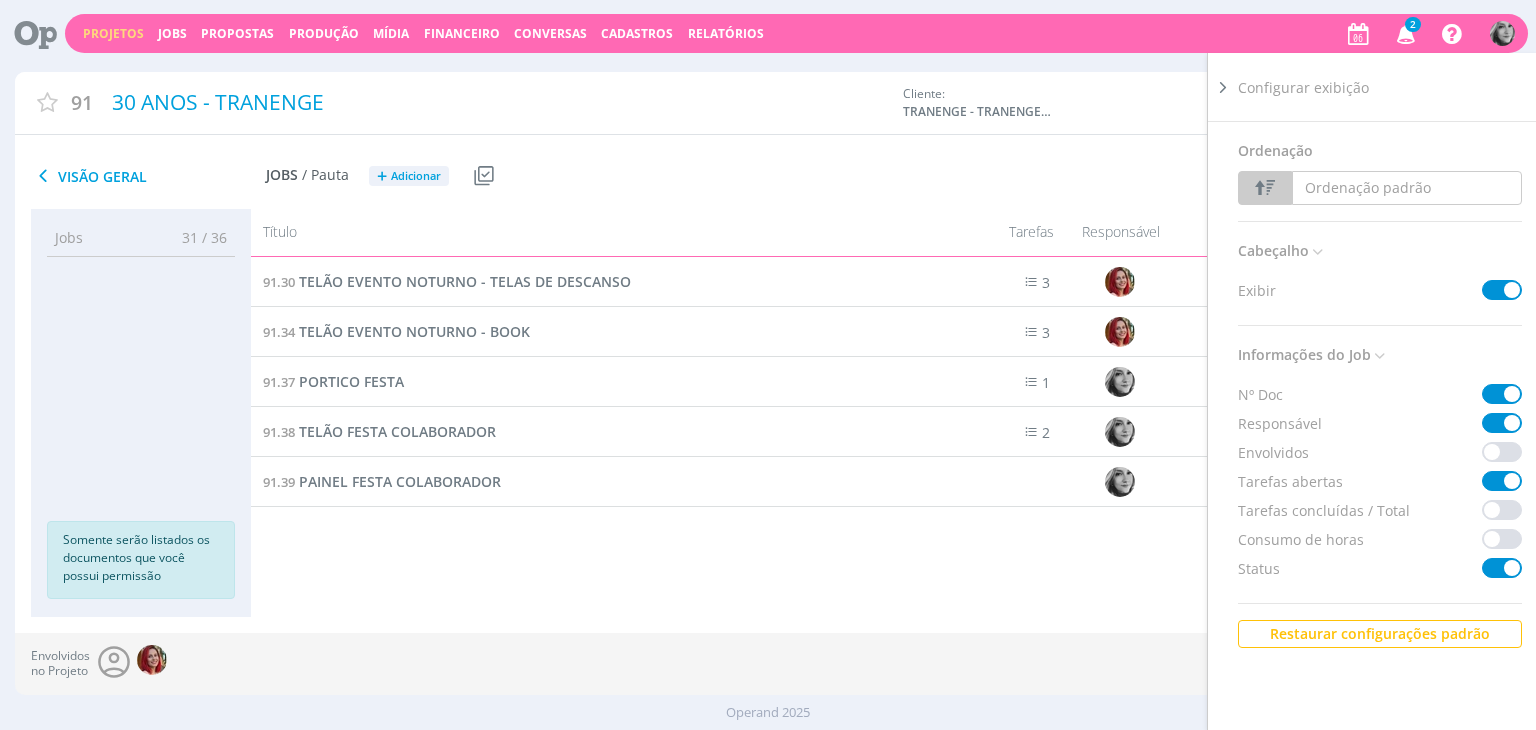 click at bounding box center [1223, 87] 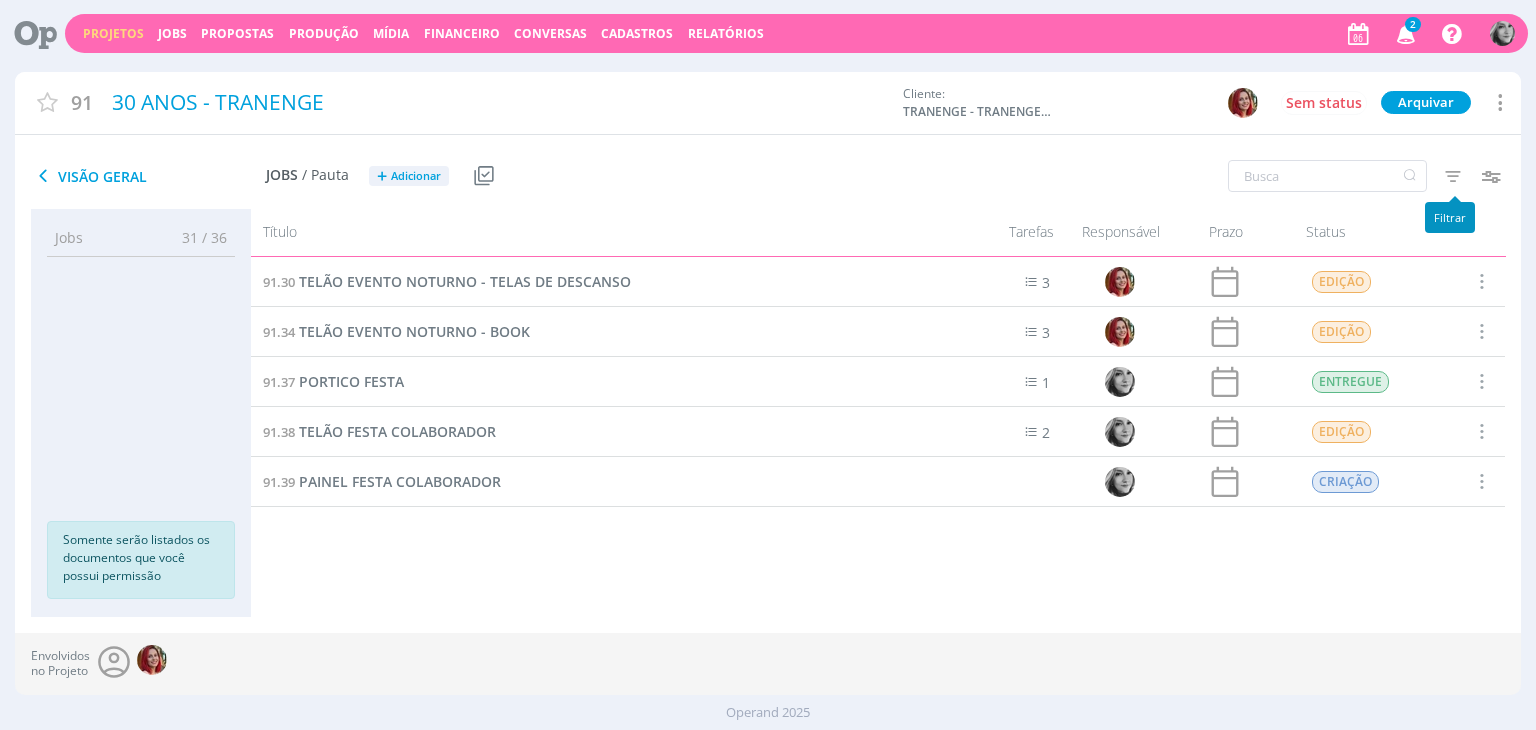 click at bounding box center [1453, 176] 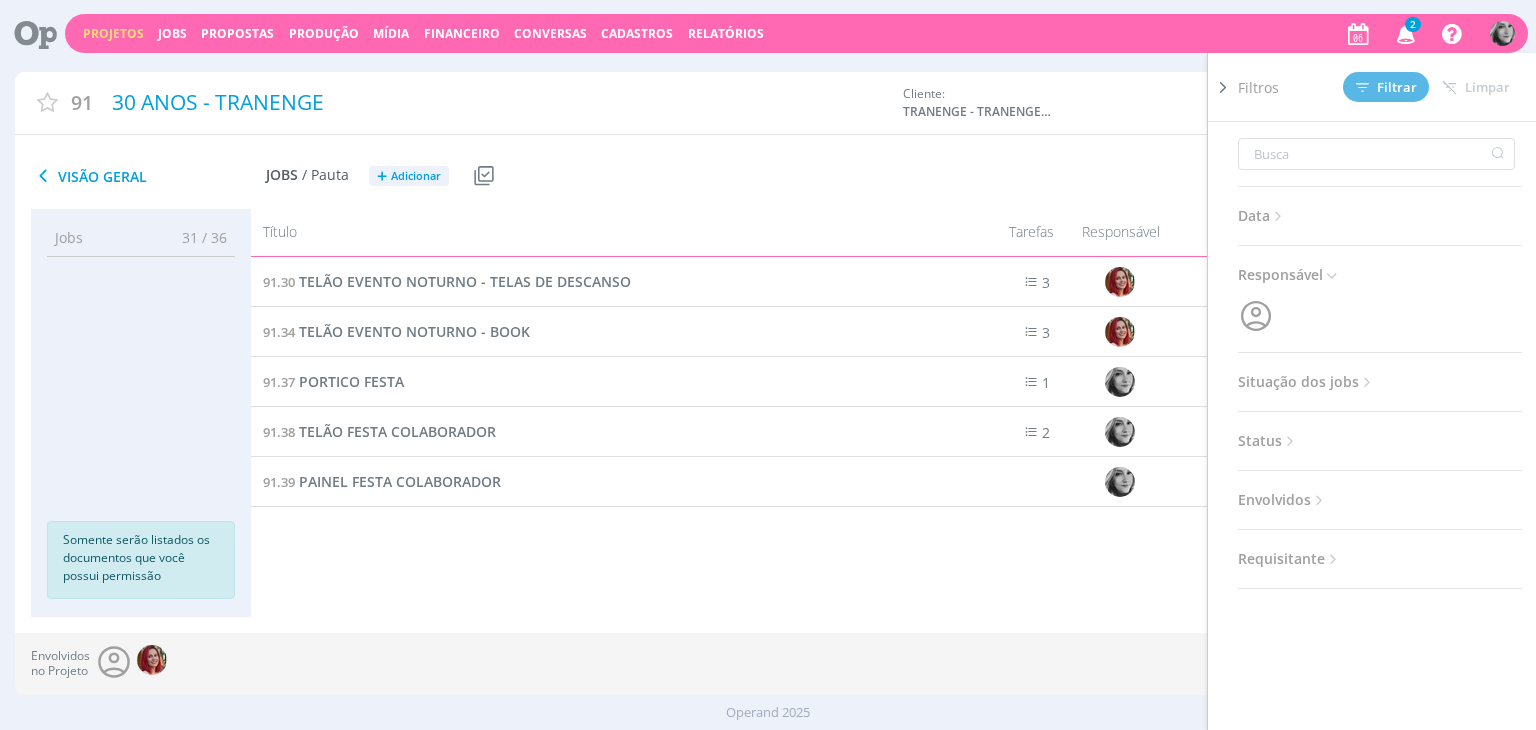 click at bounding box center (1290, 441) 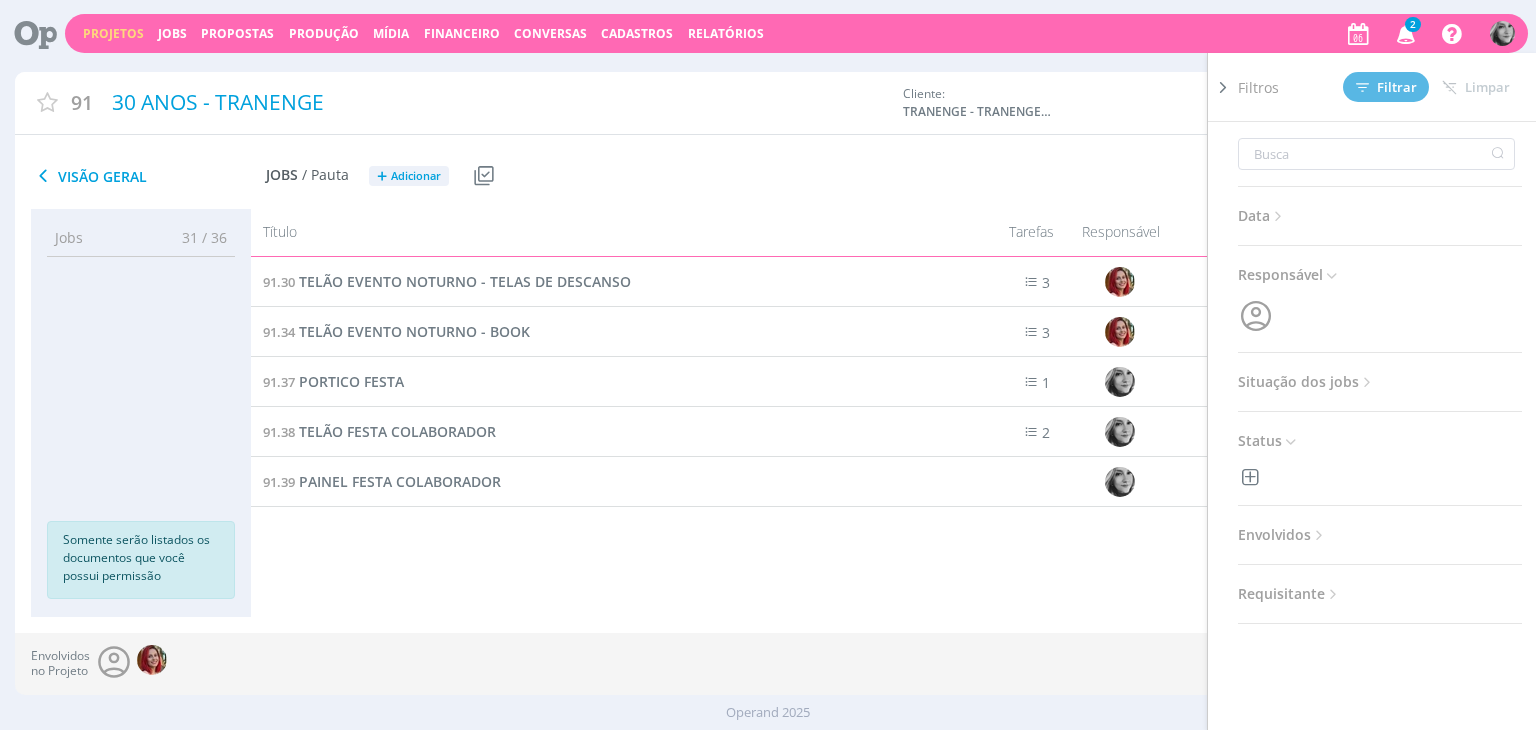 click on "Situação dos jobs" at bounding box center [1307, 382] 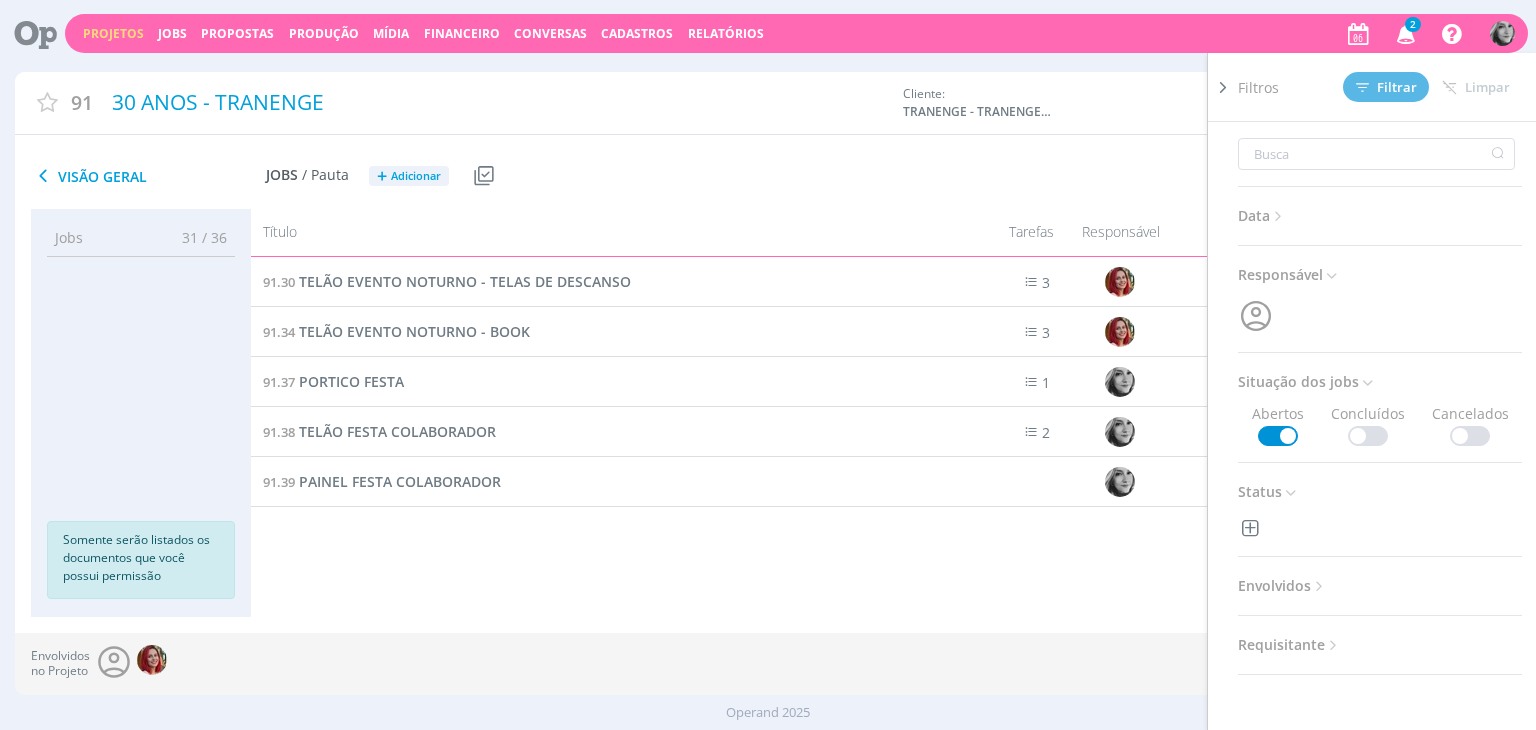 click at bounding box center (1368, 436) 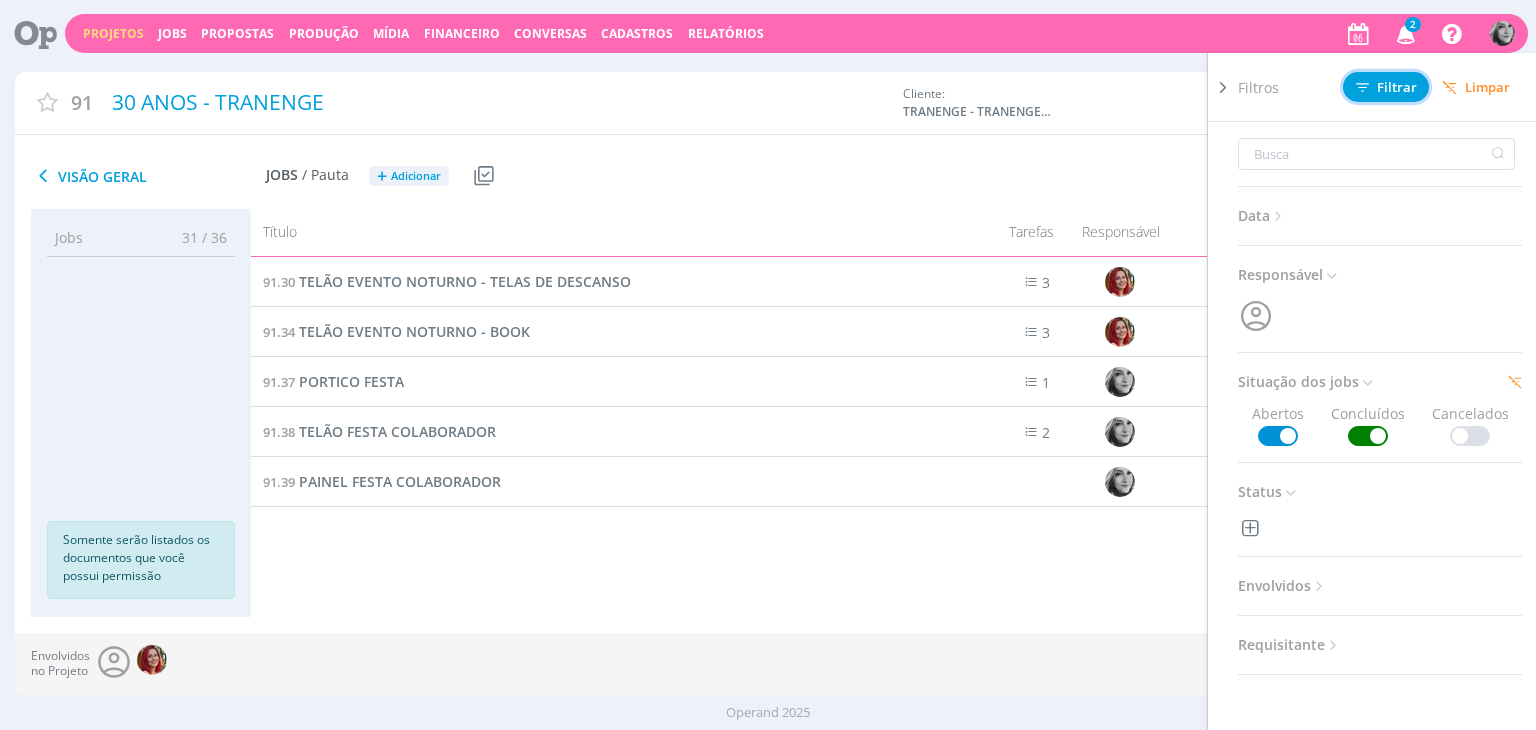 click on "Filtrar" at bounding box center [1386, 87] 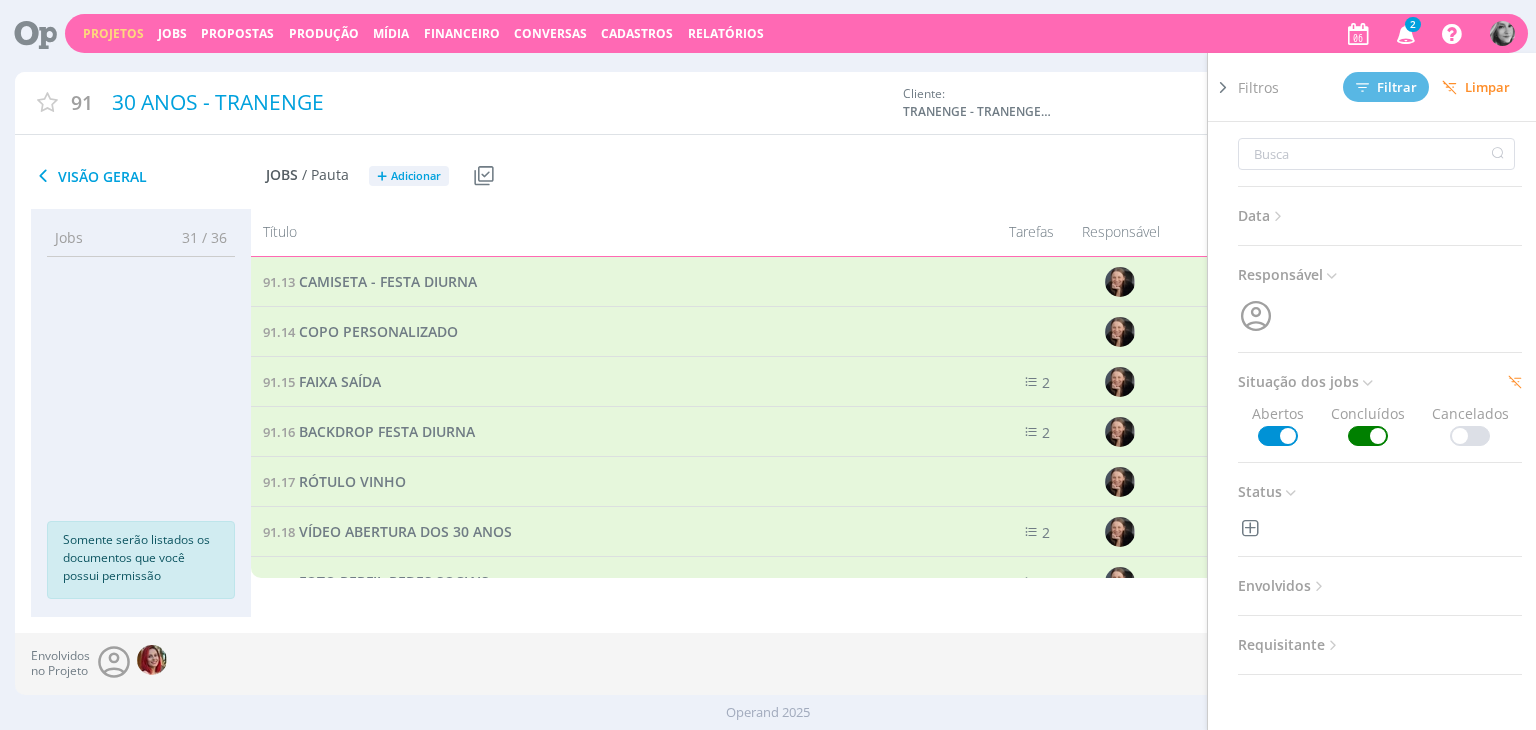 scroll, scrollTop: 681, scrollLeft: 0, axis: vertical 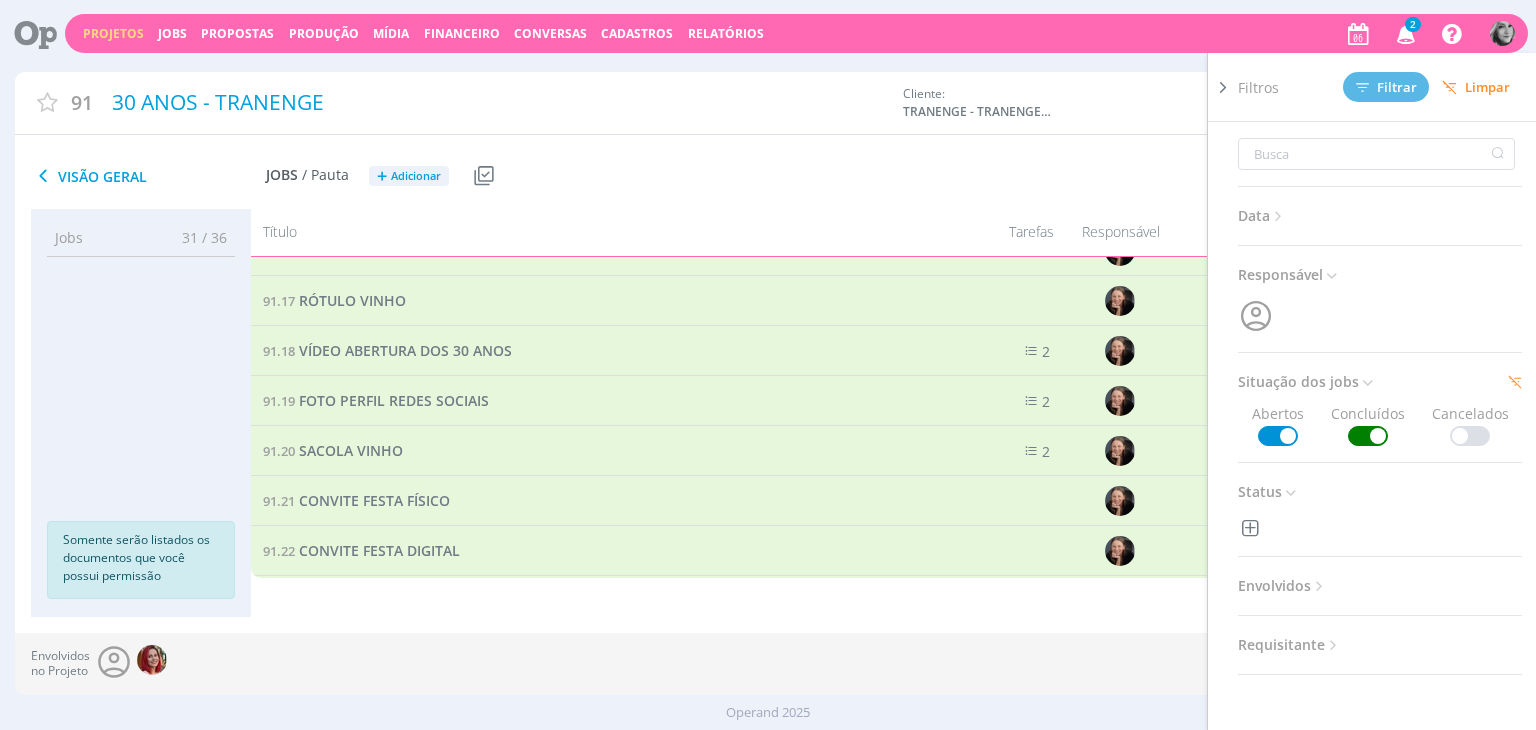 click at bounding box center (1223, 87) 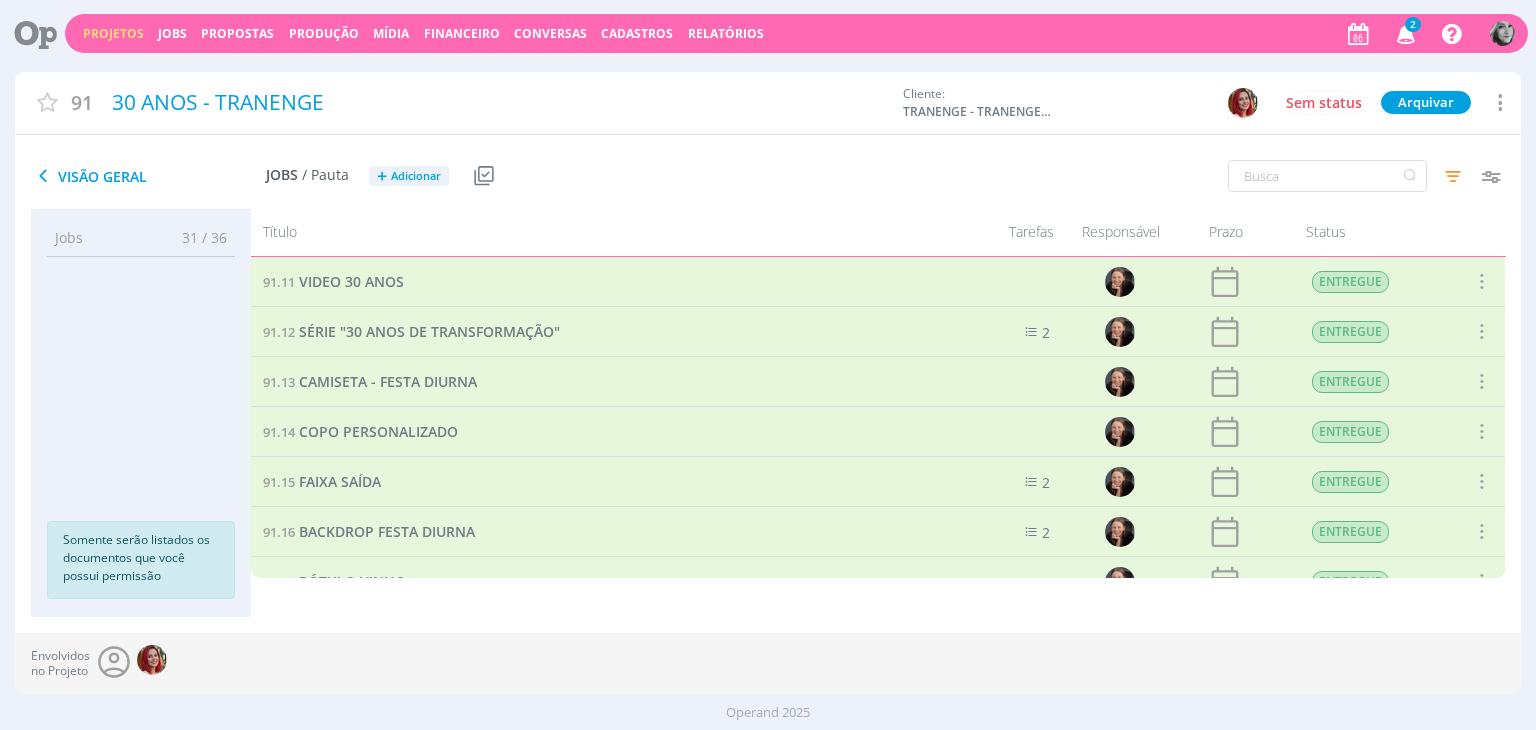 scroll, scrollTop: 500, scrollLeft: 0, axis: vertical 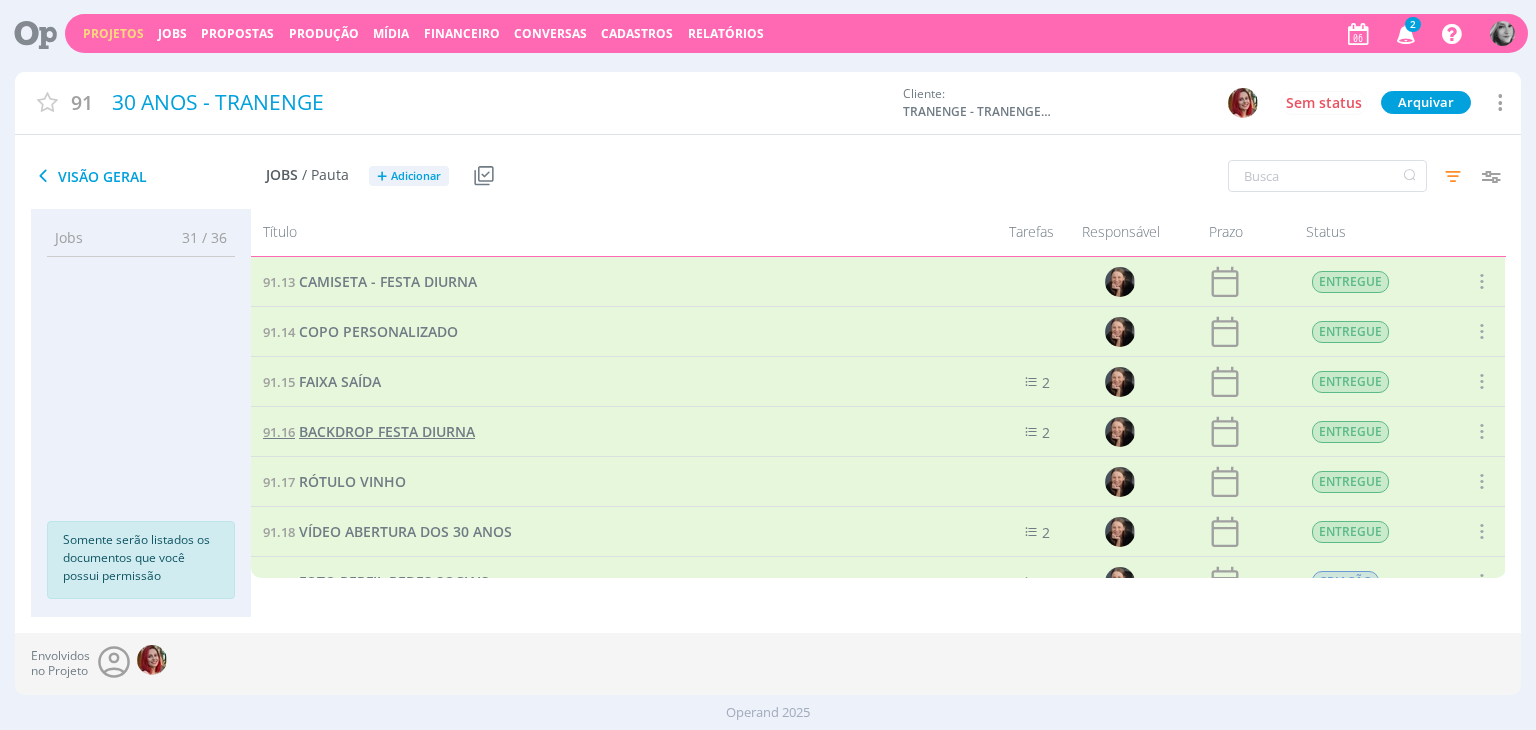 click on "BACKDROP FESTA DIURNA" at bounding box center [387, 431] 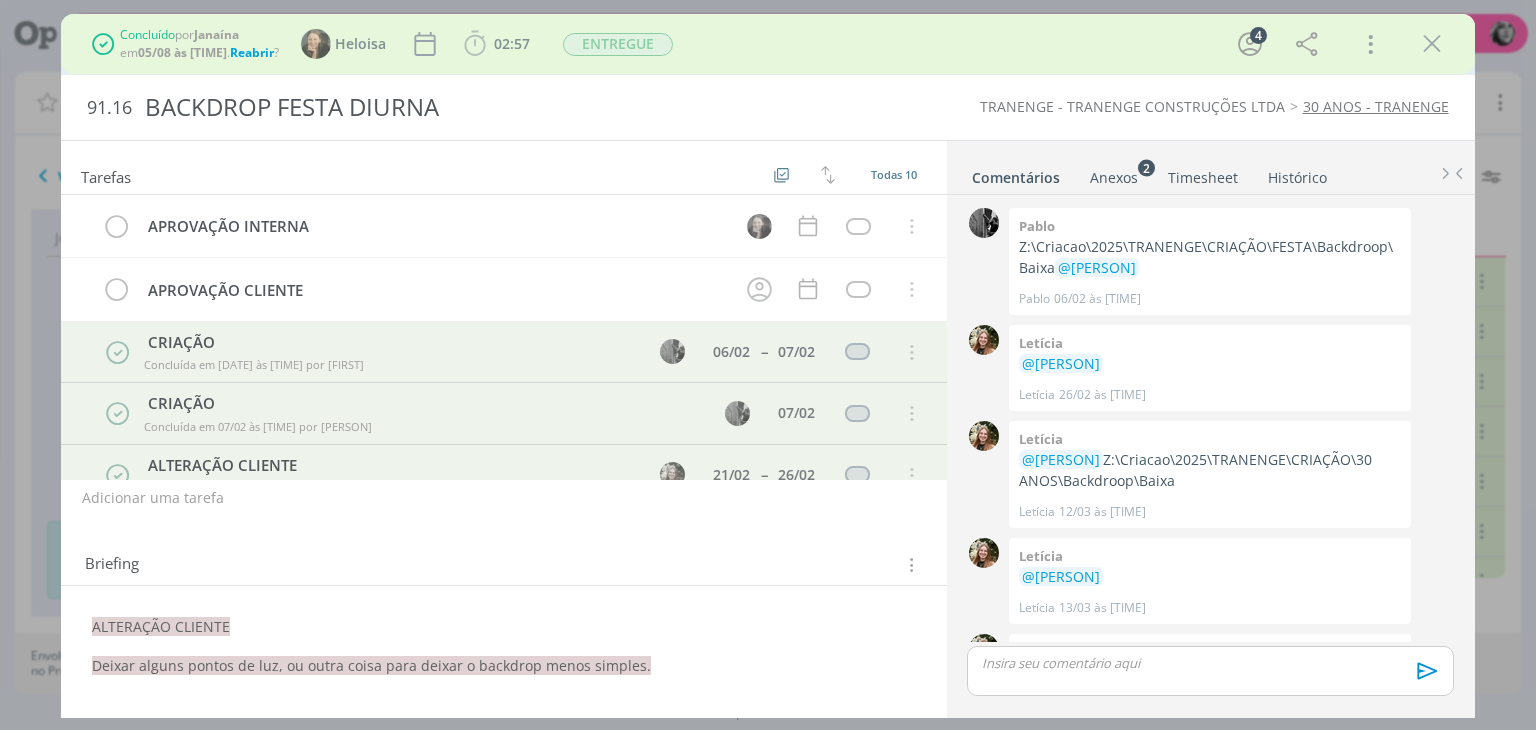 scroll, scrollTop: 336, scrollLeft: 0, axis: vertical 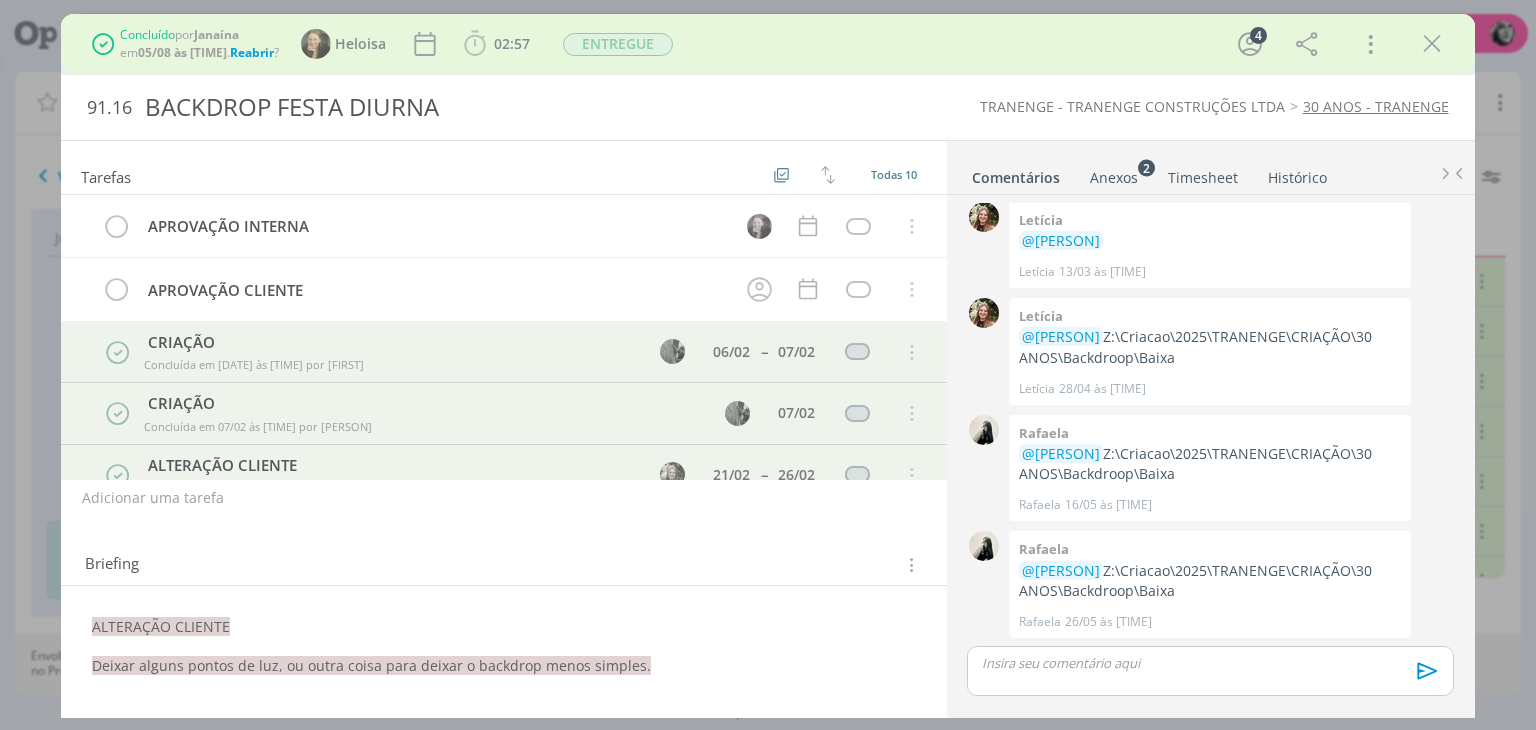 click on "Concluído
por
[PERSON]
em
05/08 às [TIME] .
Reabrir ?
[PERSON]
[TIME]
Iniciar
Apontar
Data * 06/08/2025 Horas * 00:00 Tarefa Selecione a tarefa Descrição *  Retrabalho  Apontar Realizado Estimado 02:57 / 00:00 ENTREGUE 4 Mais Informações
Copiar Link
Duplicar Job Mover Job de Projeto Exportar/Imprimir Job
Cancelar 91.16 BACKDROP FESTA DIURNA TRANENGE - TRANENGE CONSTRUÇÕES LTDA 30 ANOS - TRANENGE Tarefas
Criar template a partir deste job
Visualizar Templates
Ordenar por: Prazo crescente Prazo decrescente Ordem original Abertas 2/10 06/02" at bounding box center [768, 365] 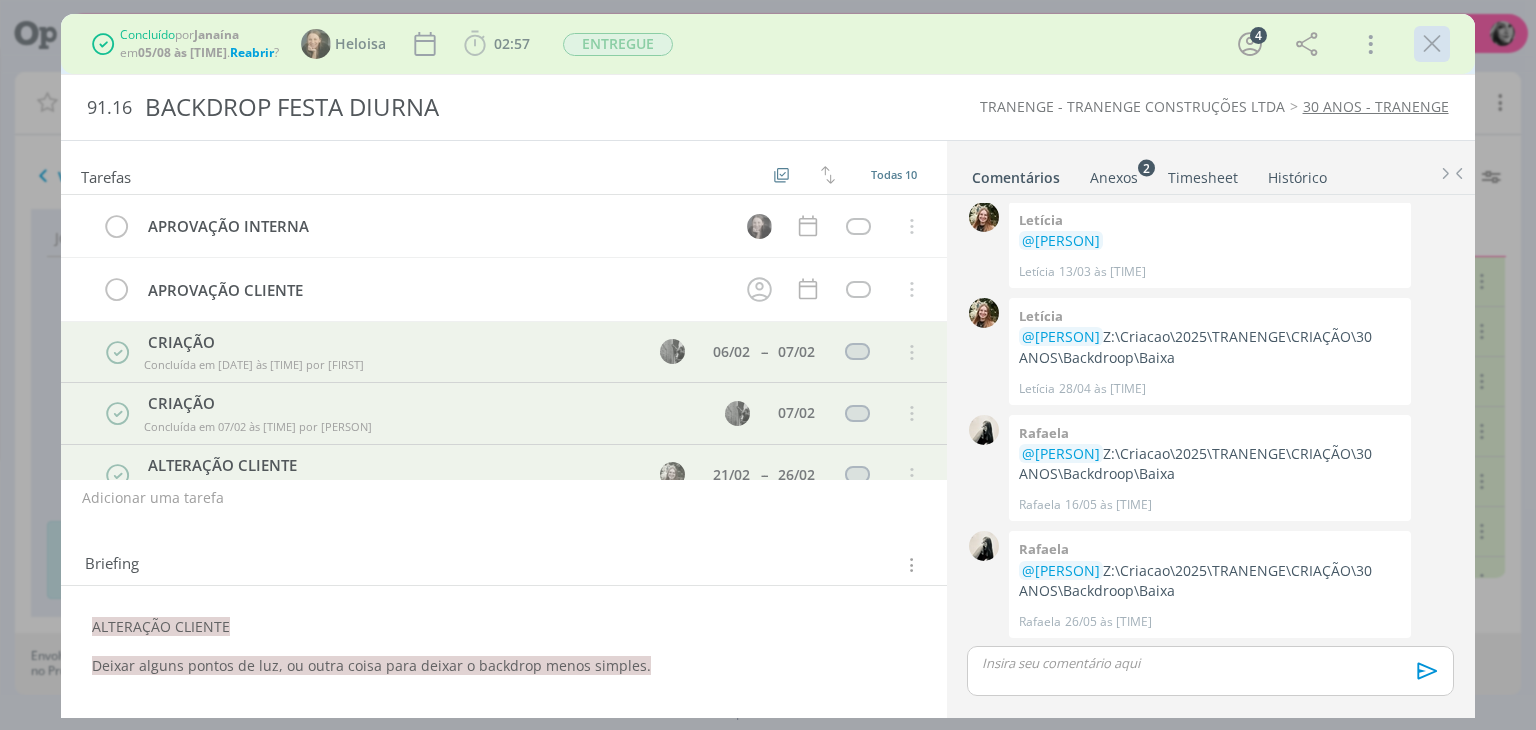 click at bounding box center (1432, 44) 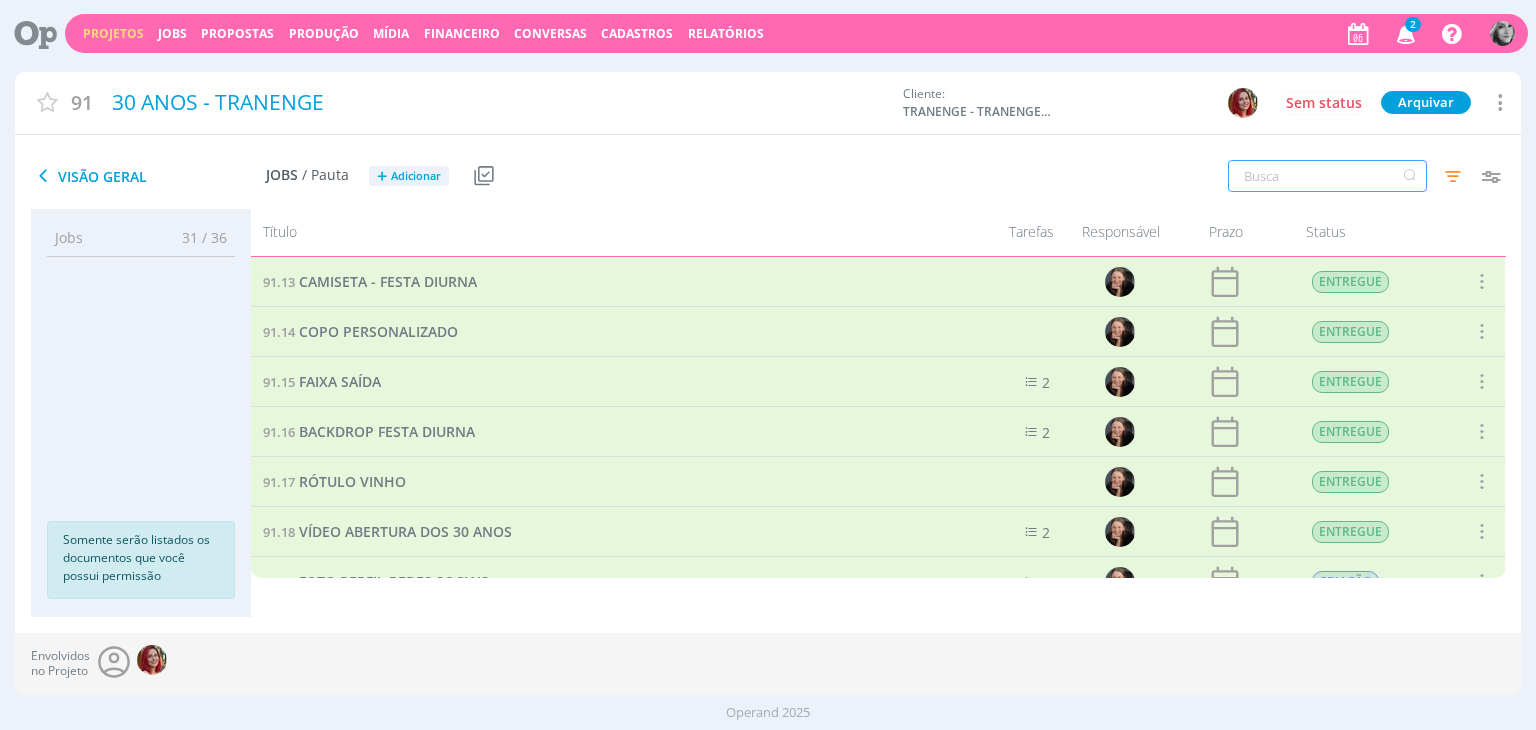 click at bounding box center (1327, 176) 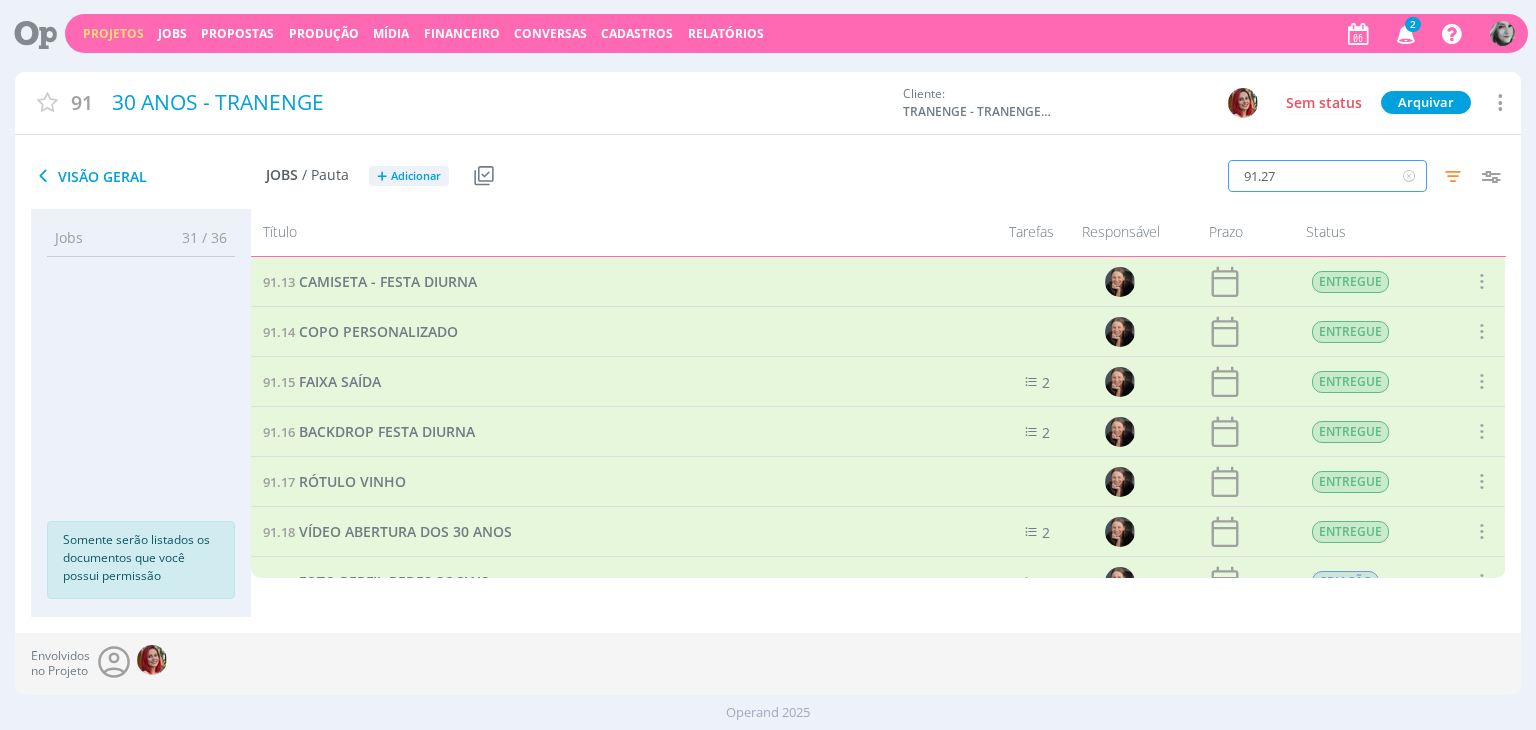 type on "91.27" 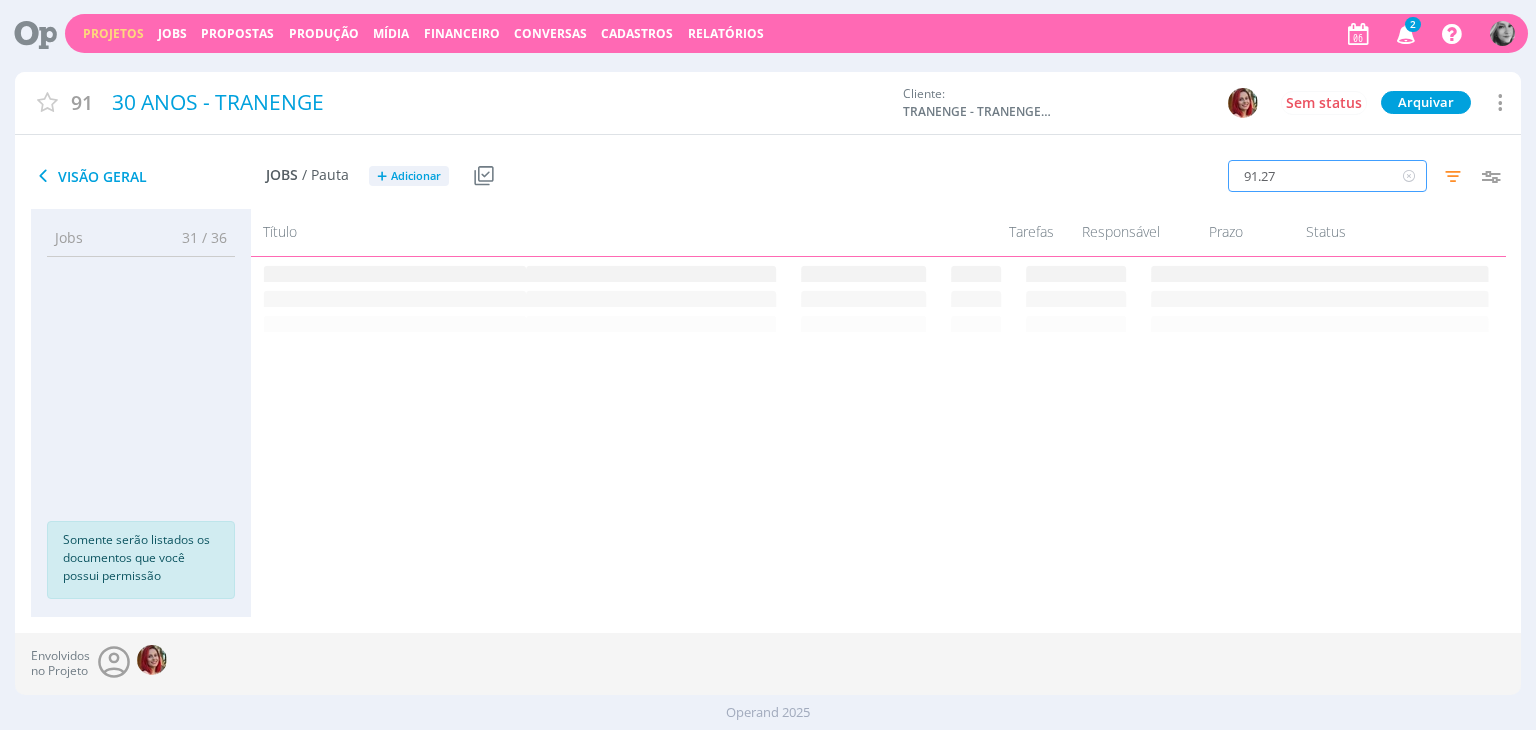 scroll, scrollTop: 0, scrollLeft: 0, axis: both 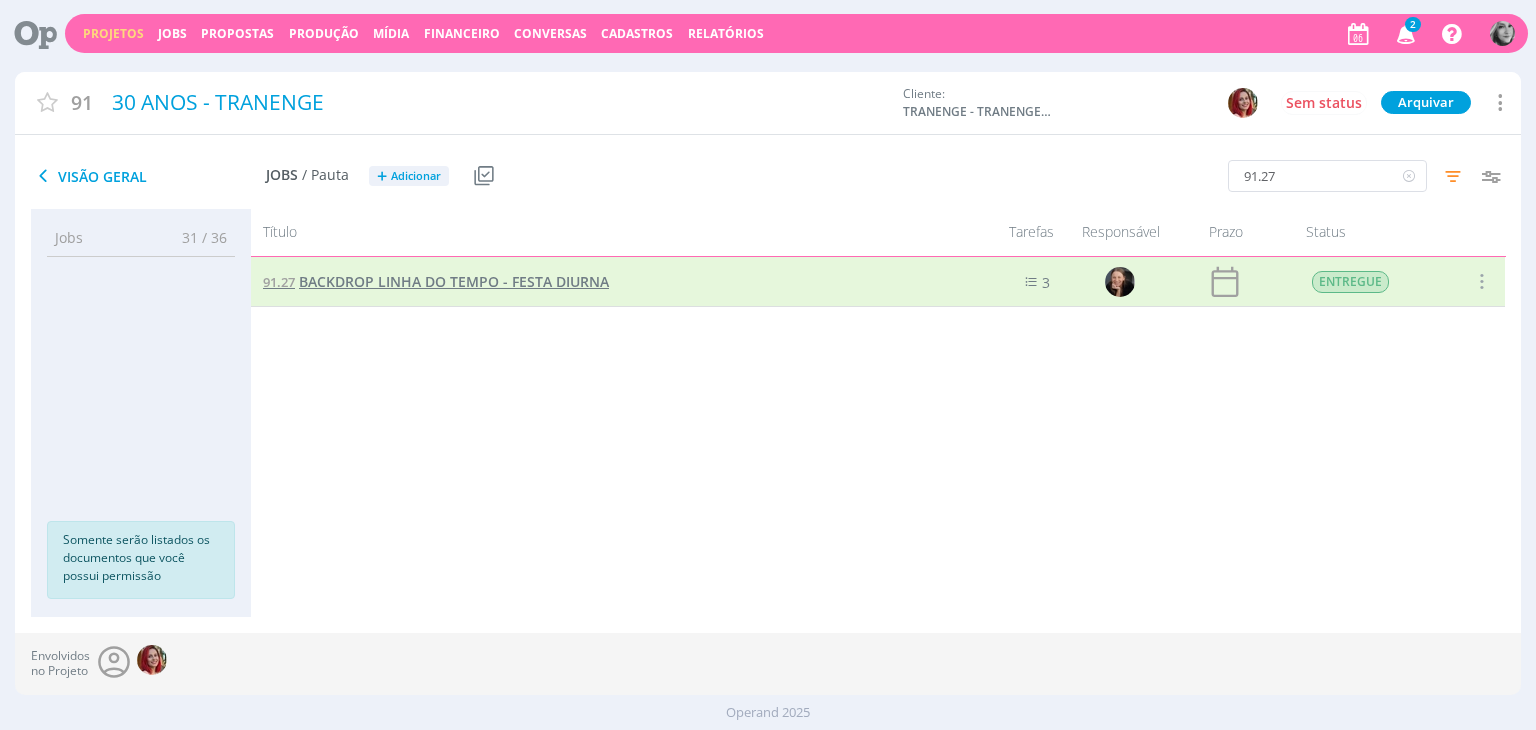 click on "BACKDROP LINHA DO TEMPO - FESTA DIURNA" at bounding box center (454, 281) 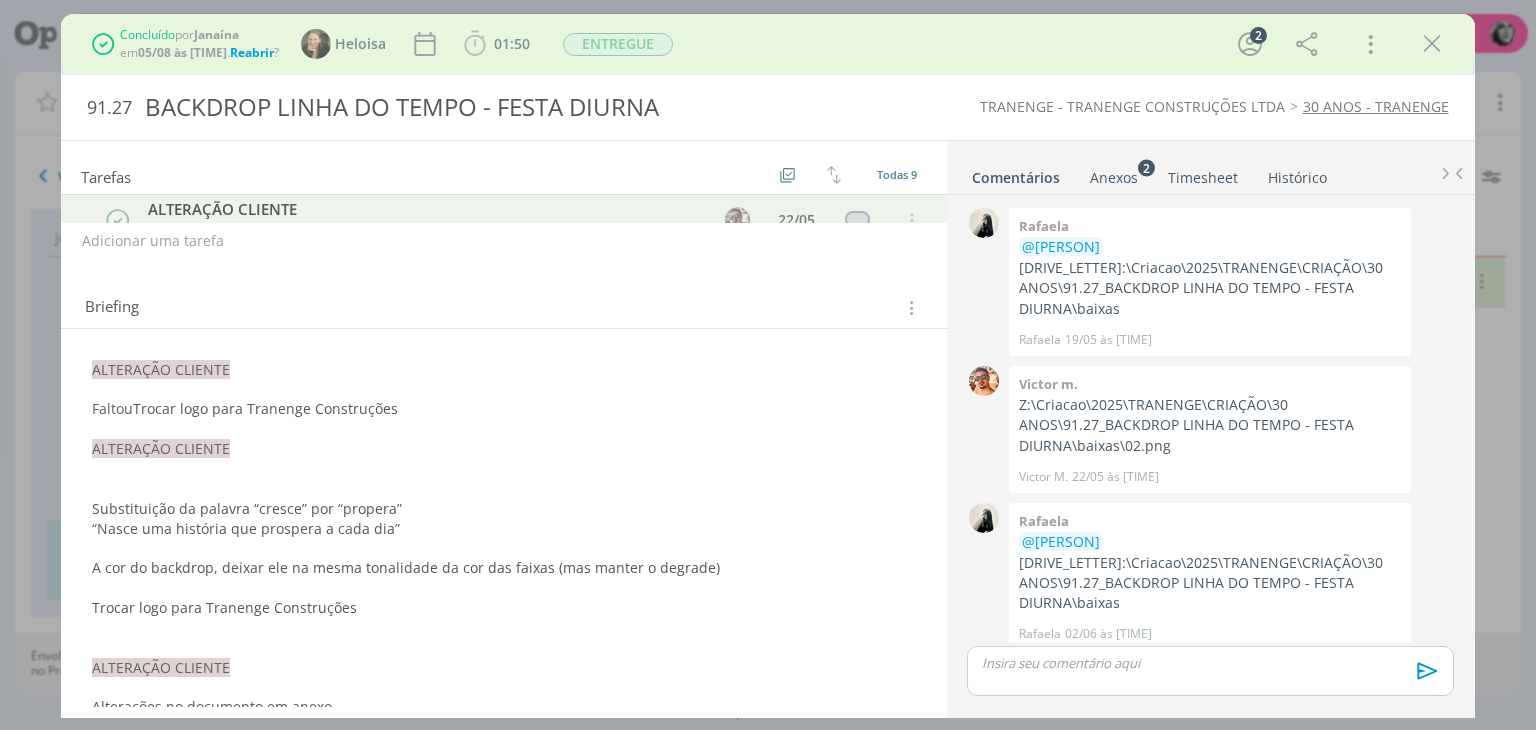 scroll, scrollTop: 57, scrollLeft: 0, axis: vertical 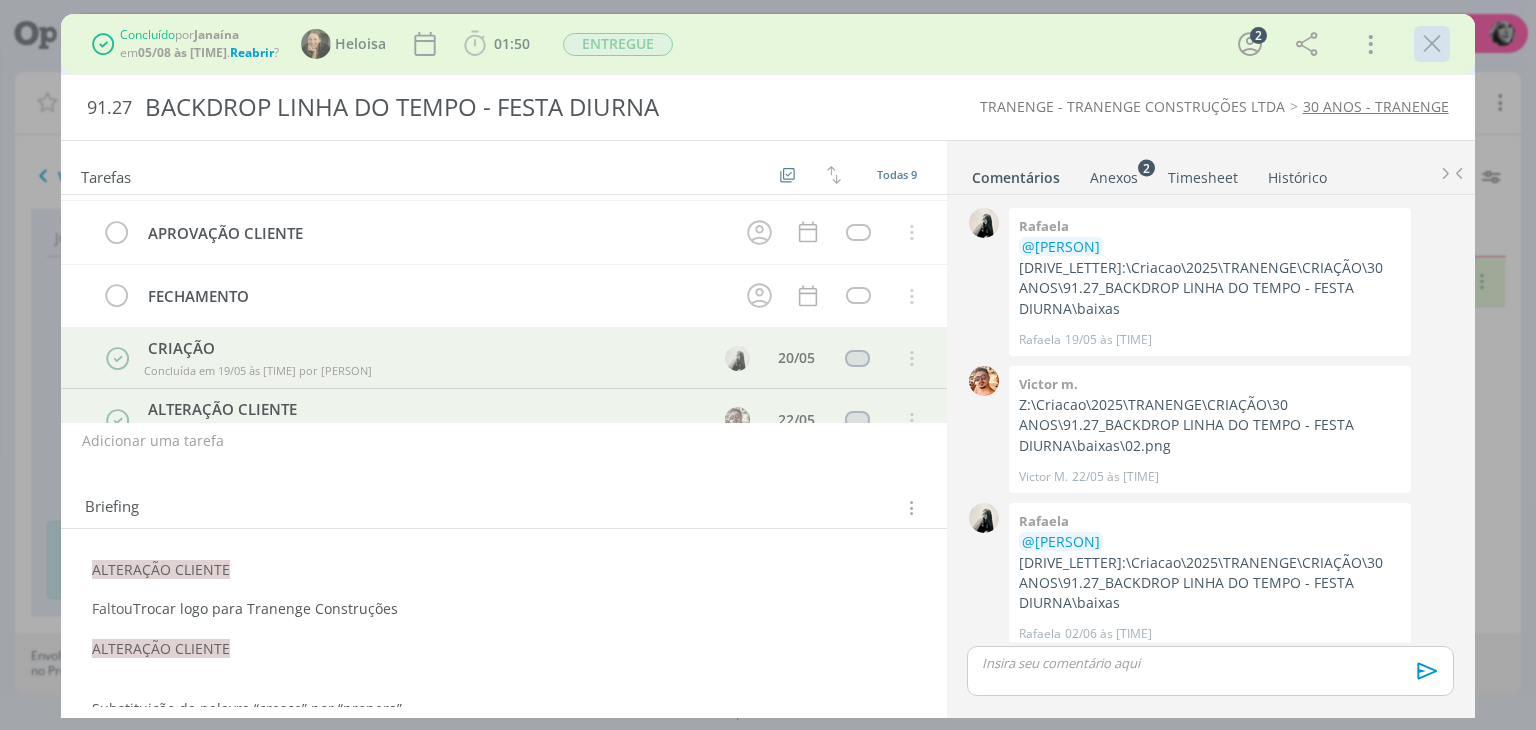 click at bounding box center (1432, 44) 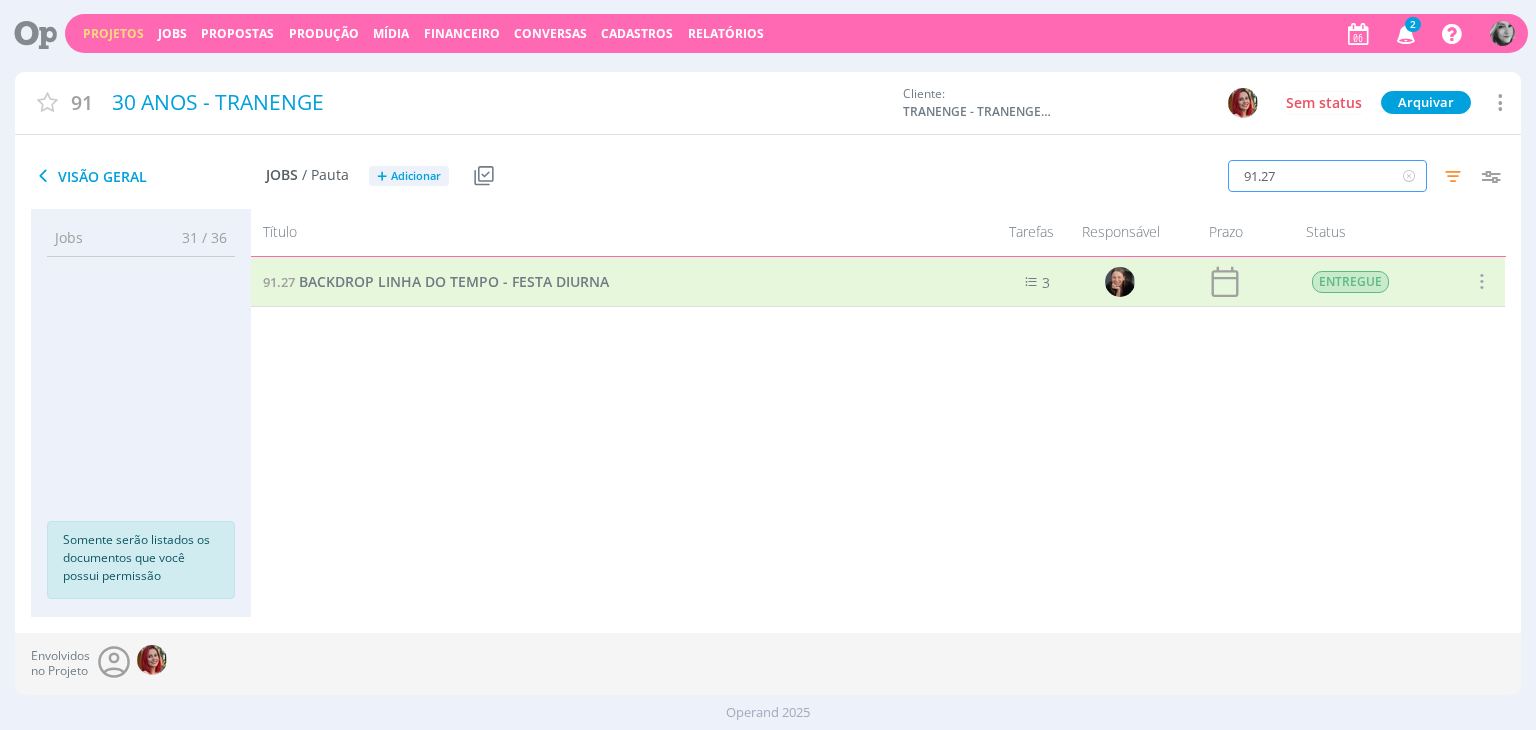 drag, startPoint x: 1269, startPoint y: 177, endPoint x: 1197, endPoint y: 177, distance: 72 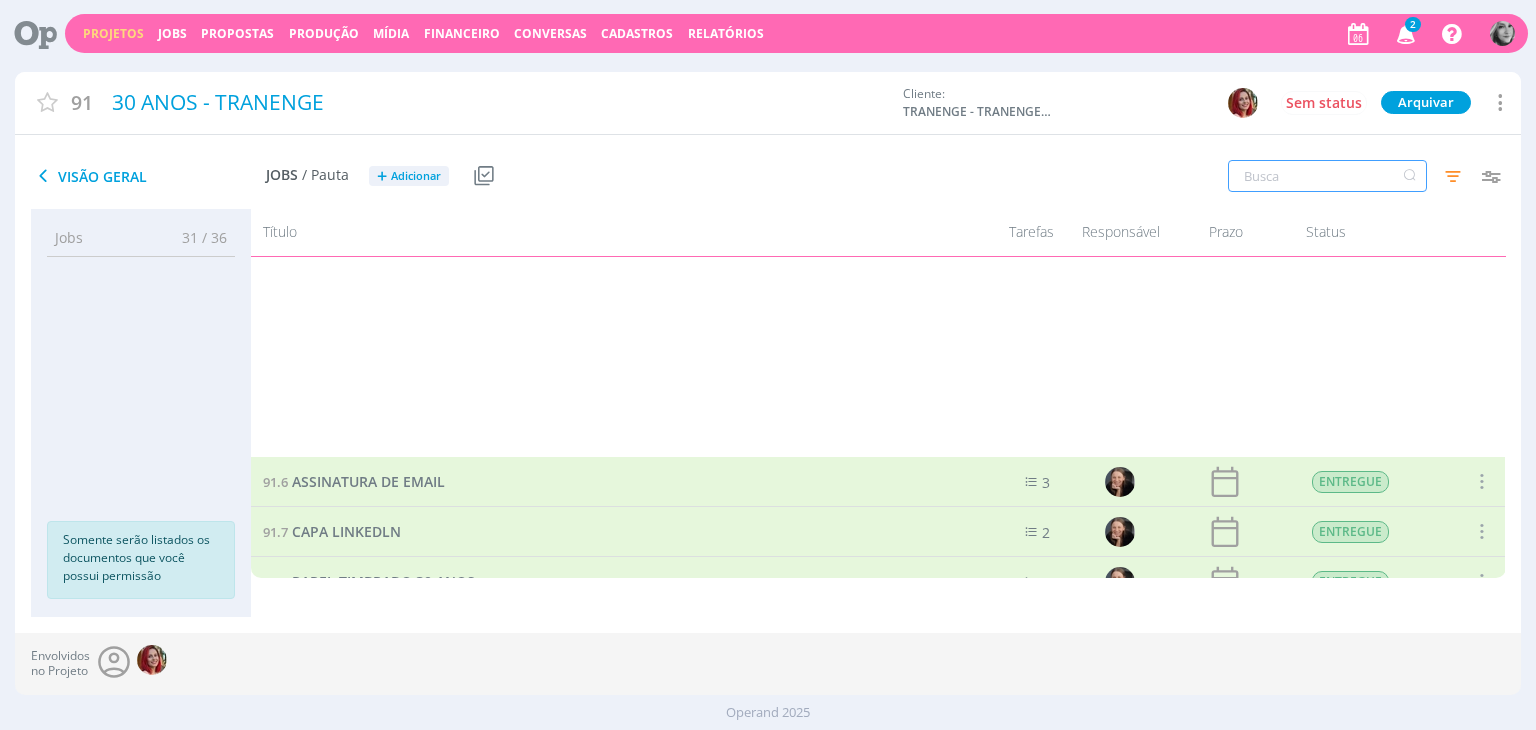 type 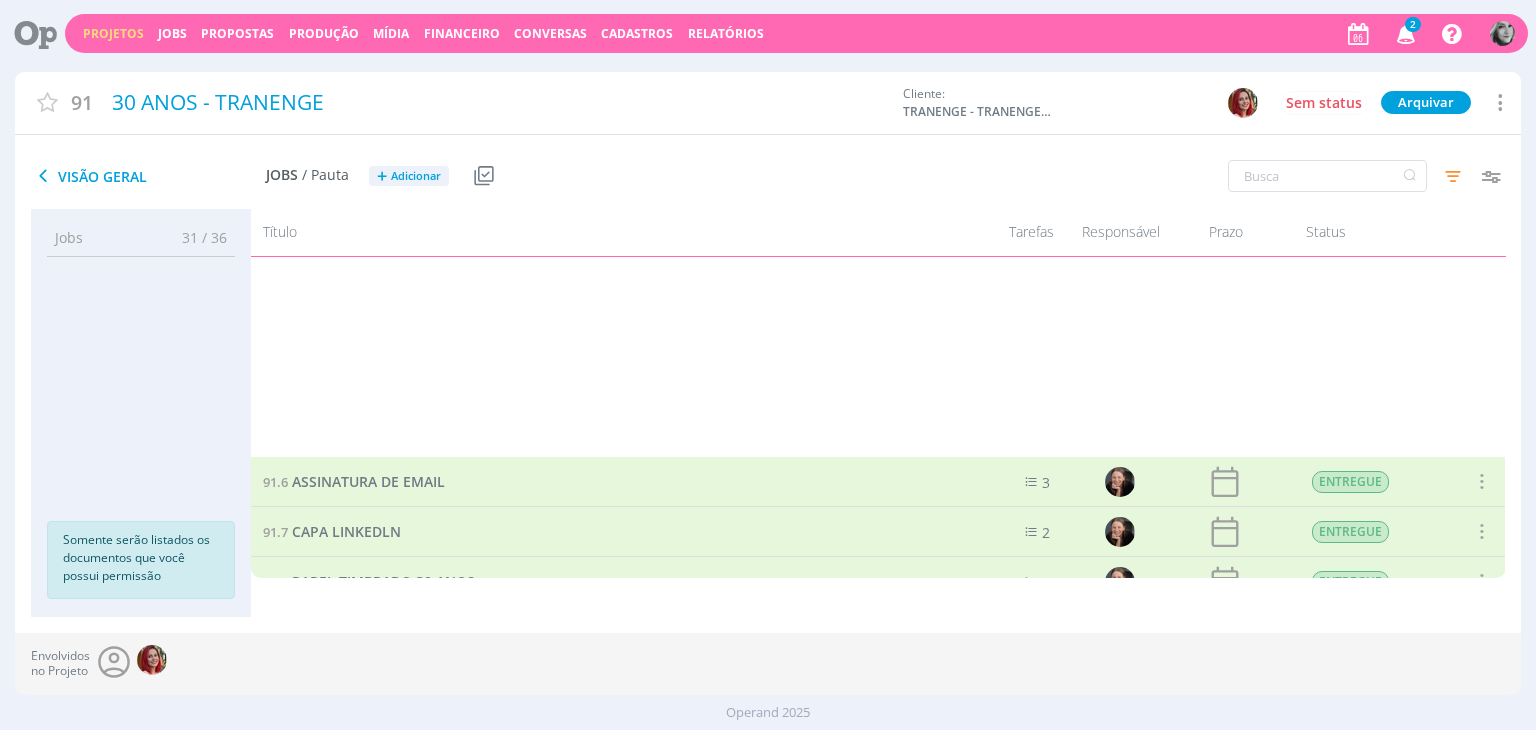 click at bounding box center (1453, 176) 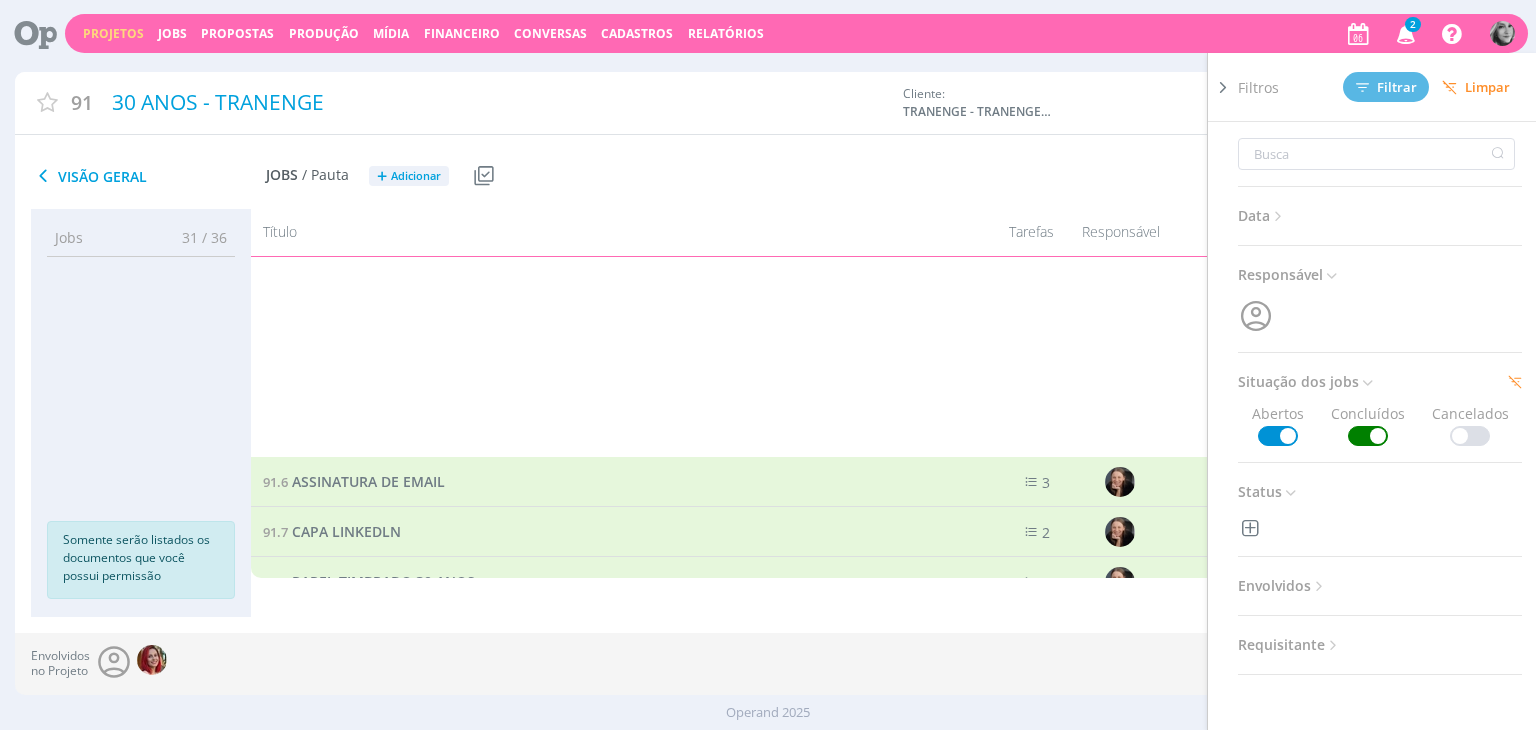 scroll, scrollTop: 680, scrollLeft: 0, axis: vertical 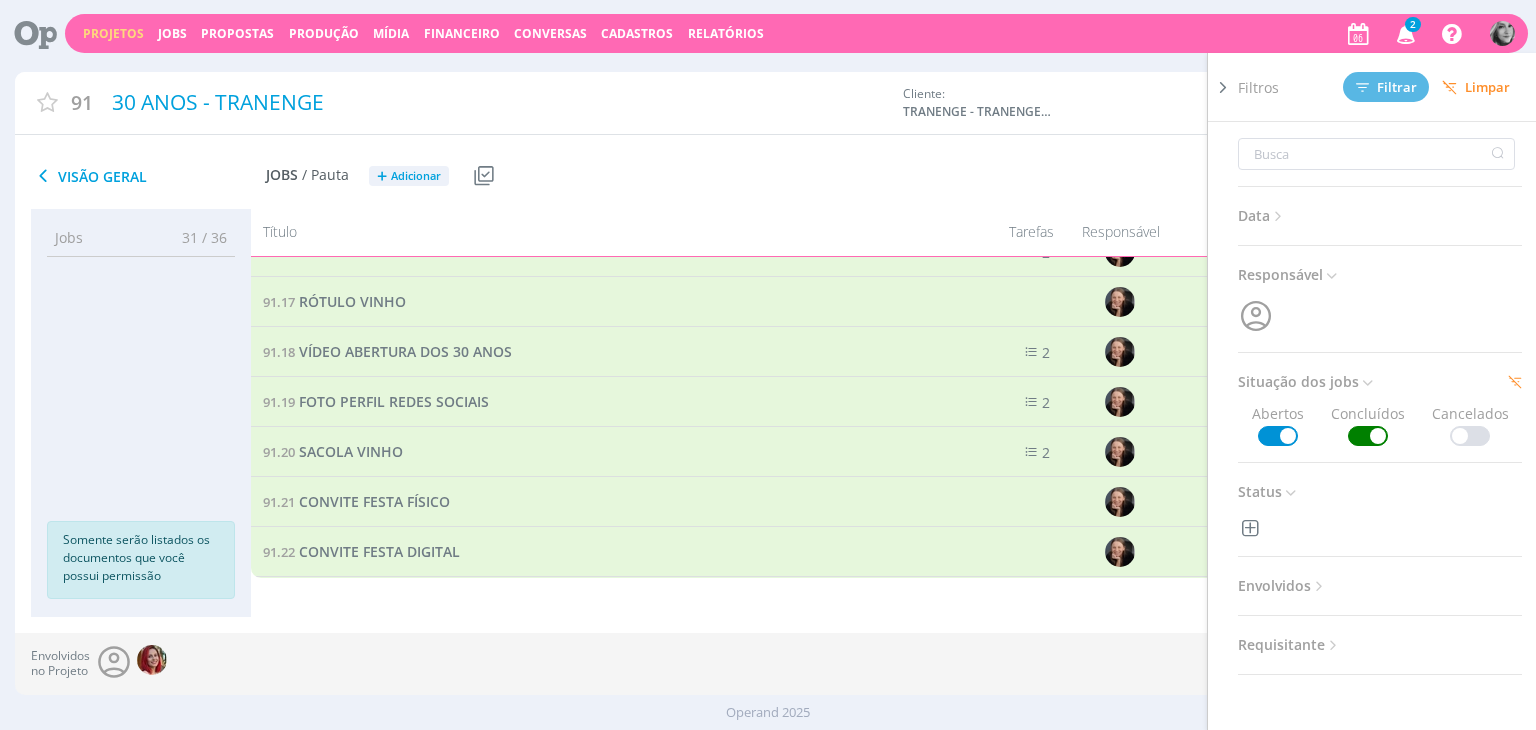 click at bounding box center (1368, 436) 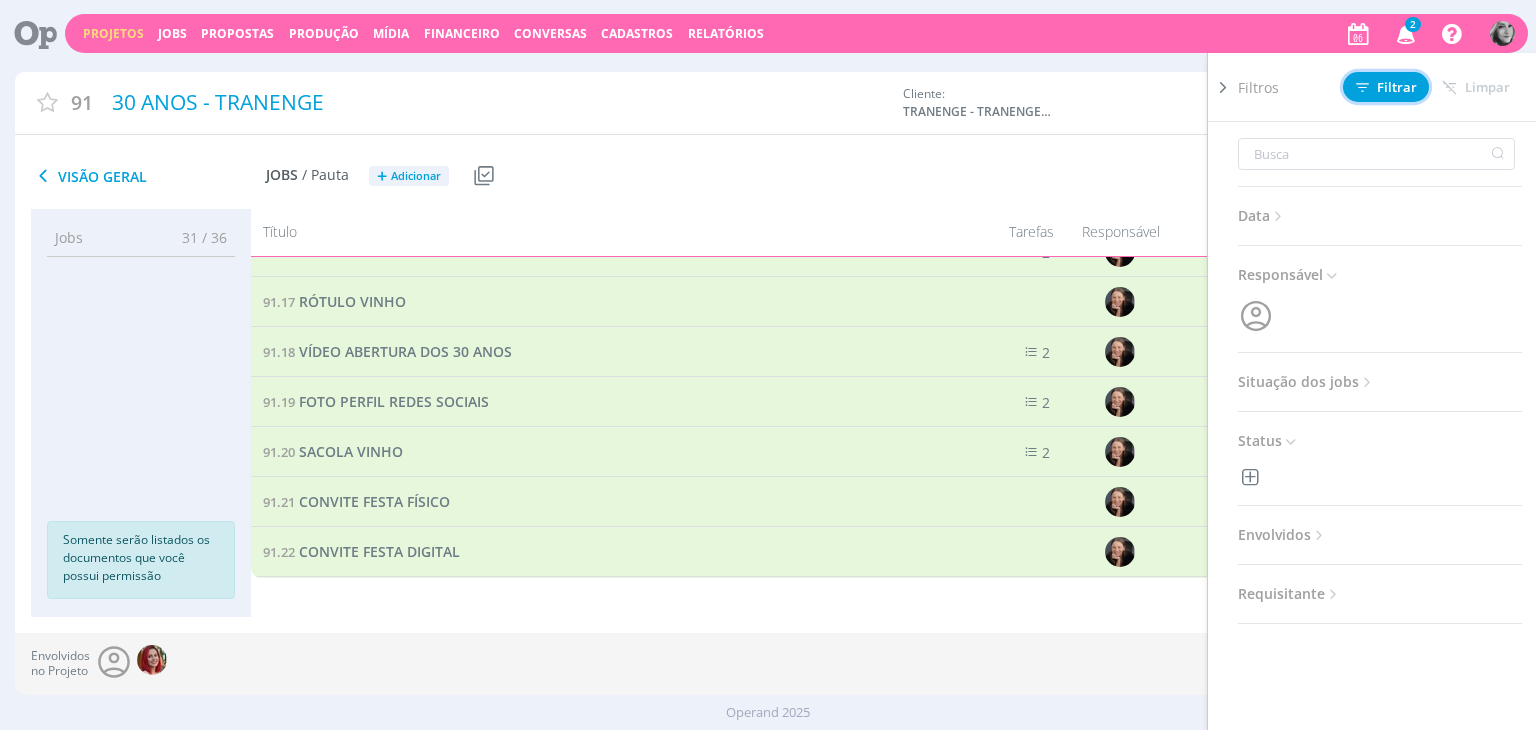 click on "Filtrar" at bounding box center [1386, 87] 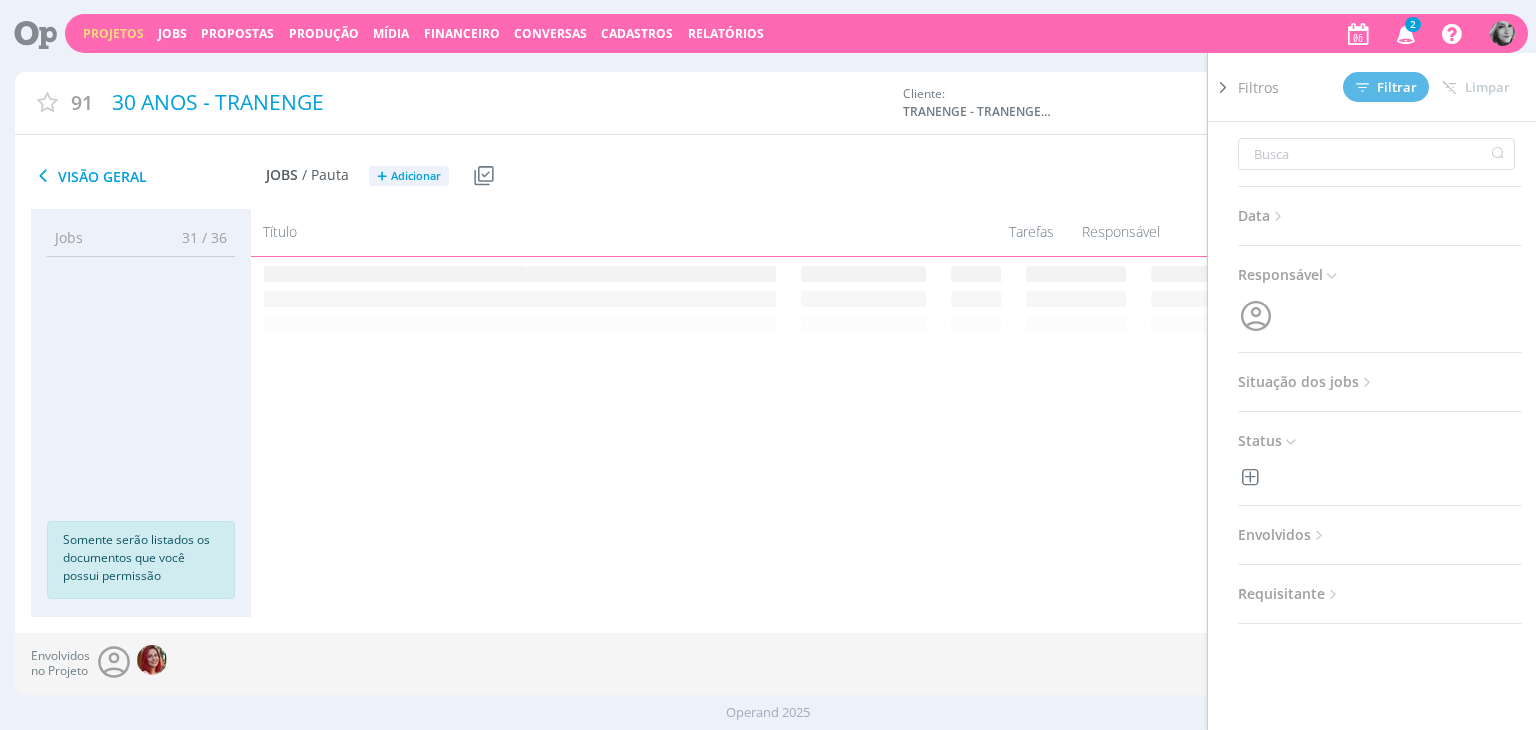 scroll, scrollTop: 0, scrollLeft: 0, axis: both 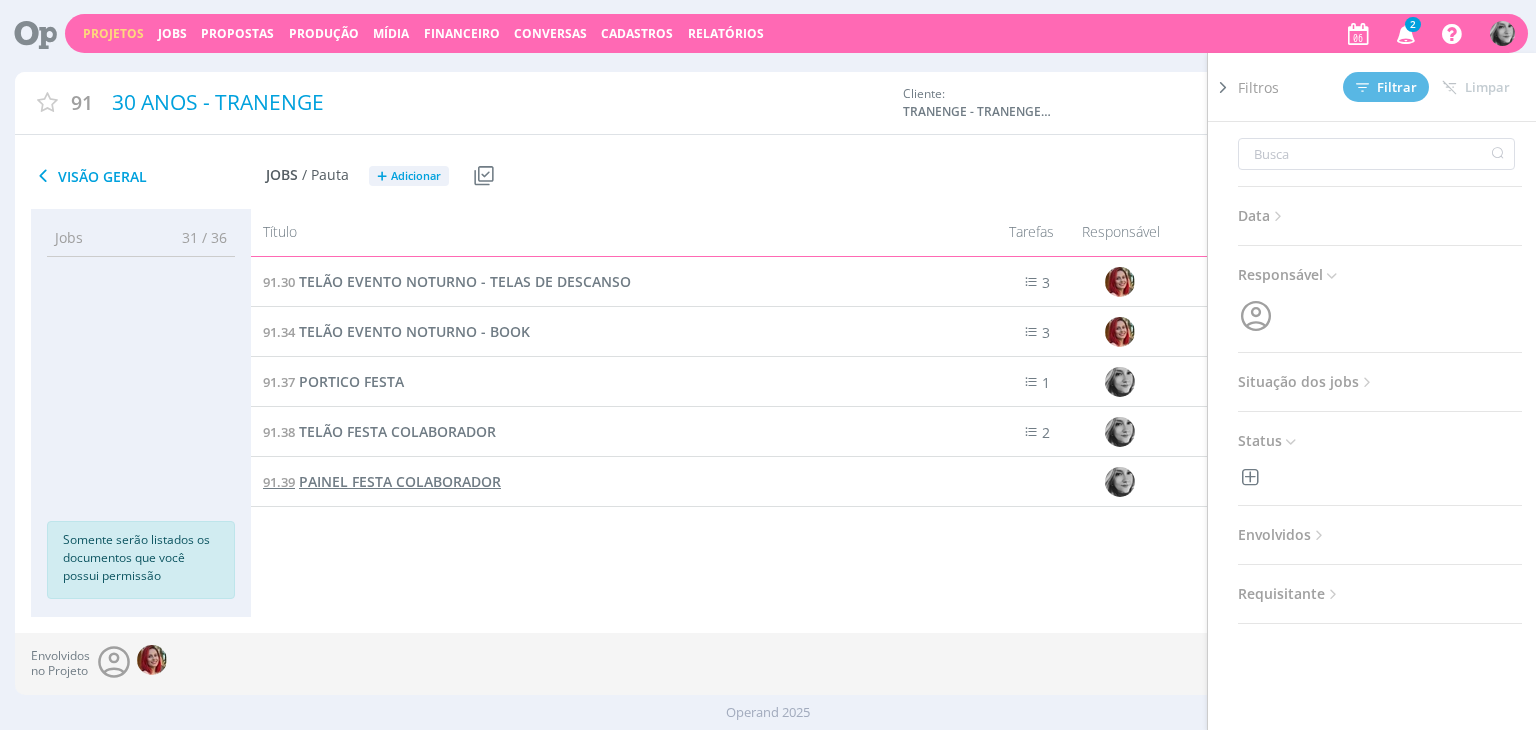 click on "PAINEL FESTA COLABORADOR" at bounding box center [400, 481] 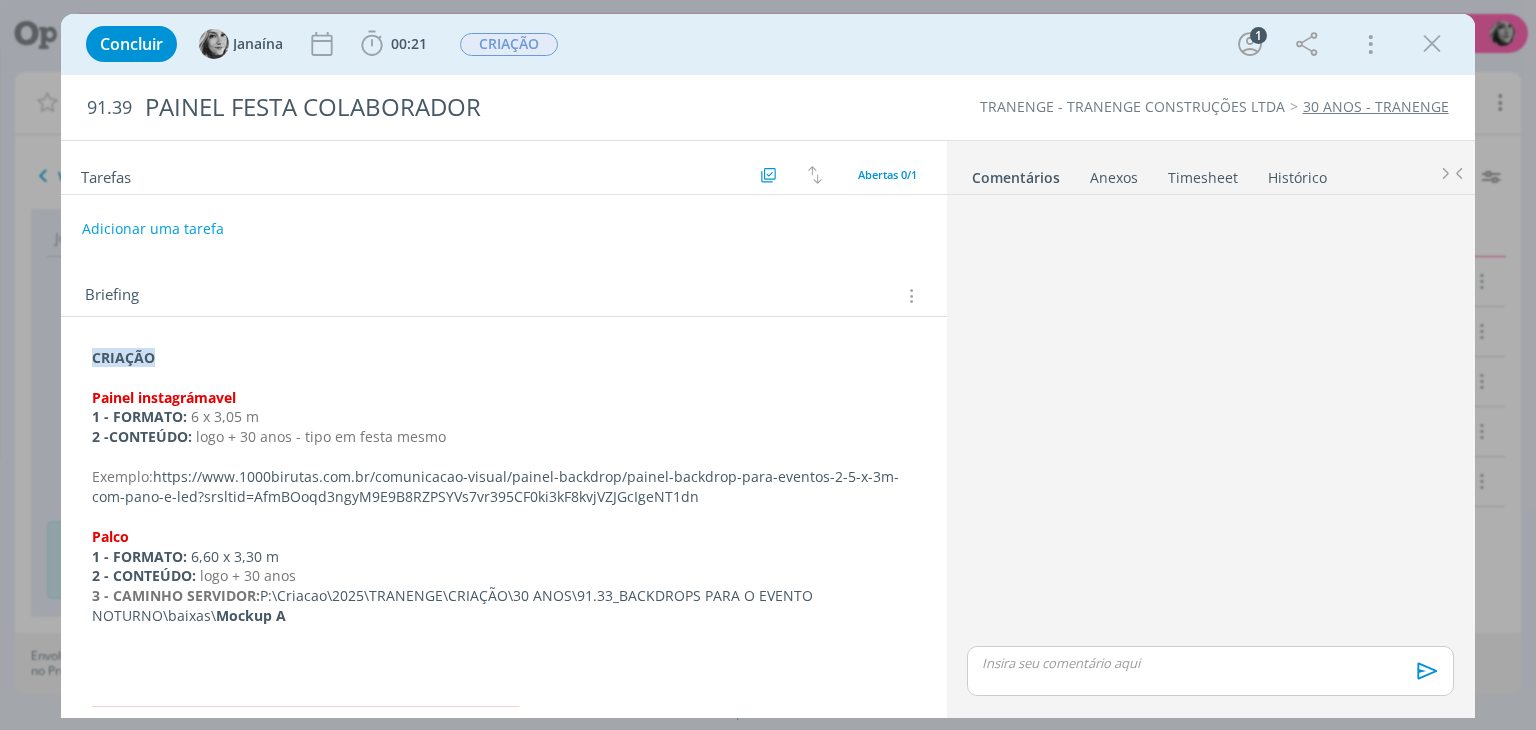 click at bounding box center (1432, 44) 